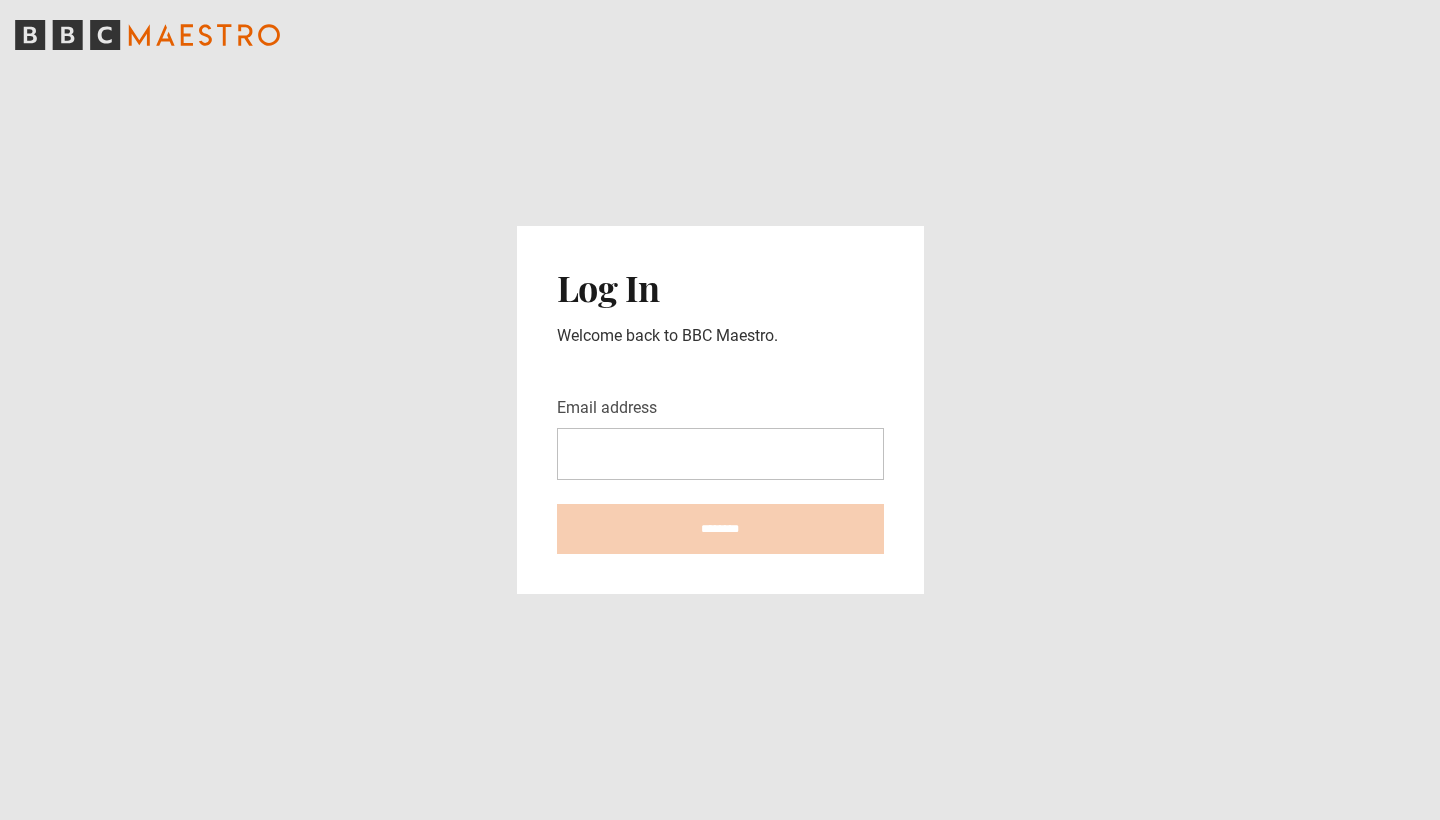 scroll, scrollTop: 0, scrollLeft: 0, axis: both 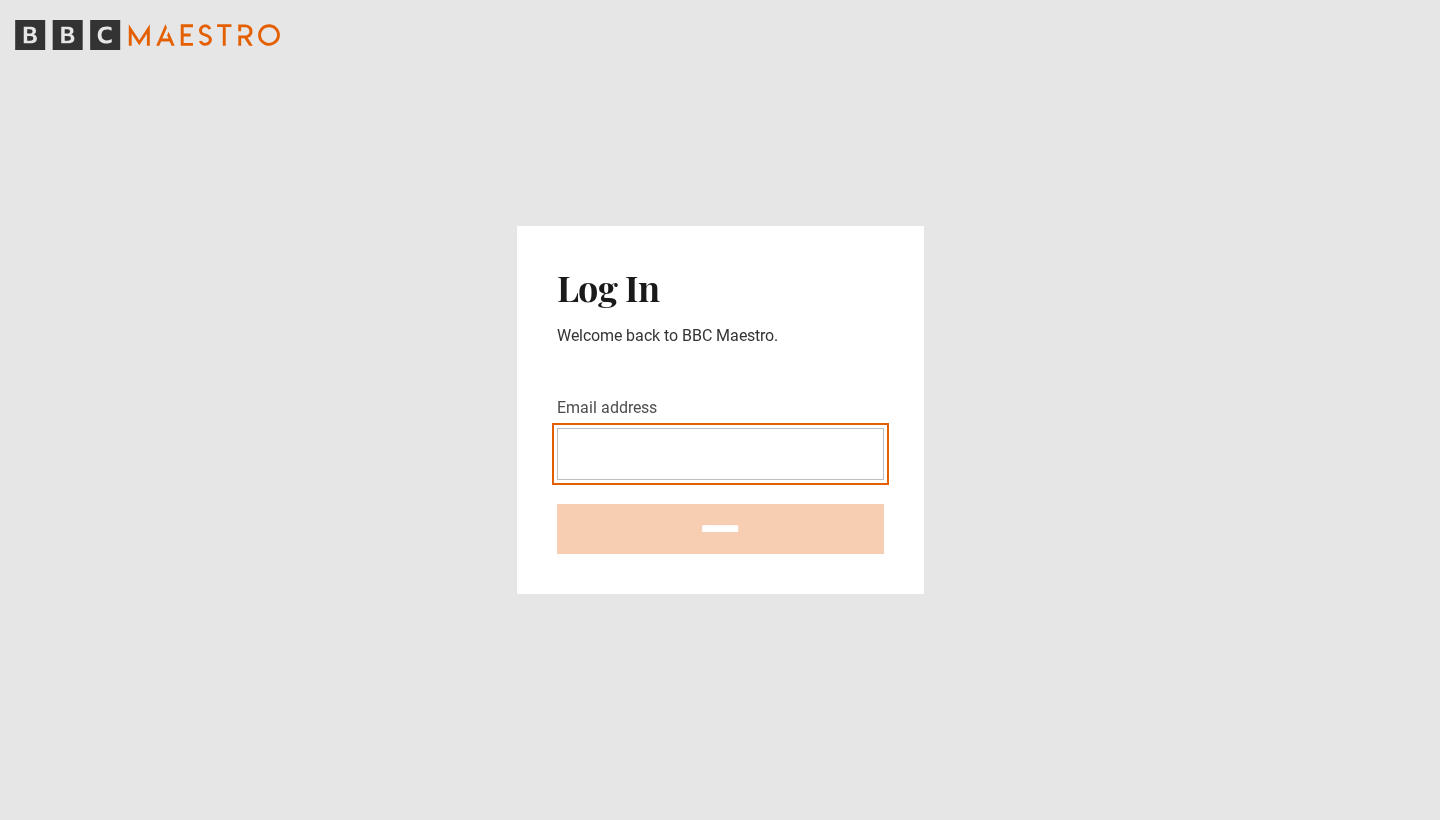 type on "**********" 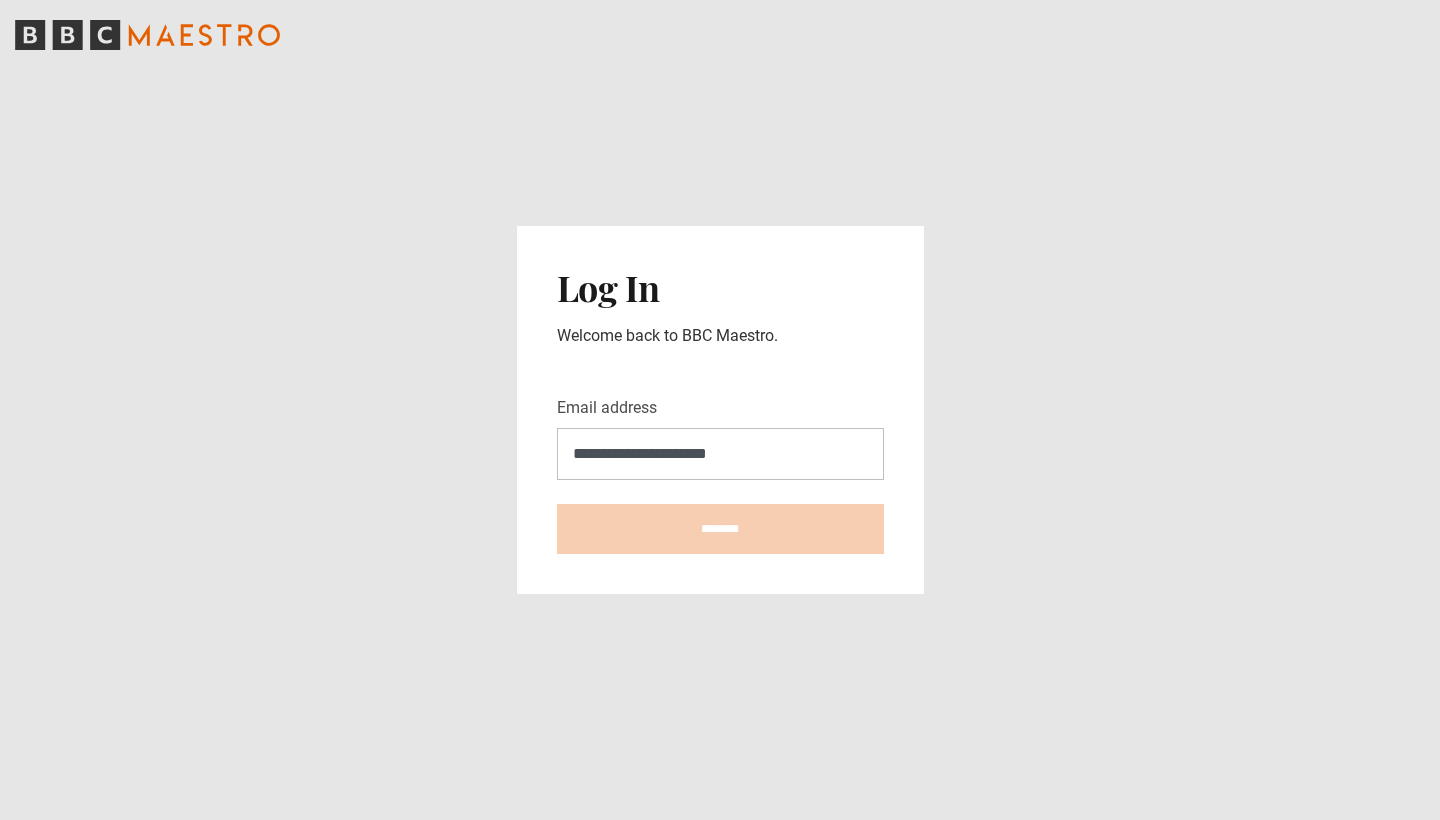 click on "********" at bounding box center (720, 529) 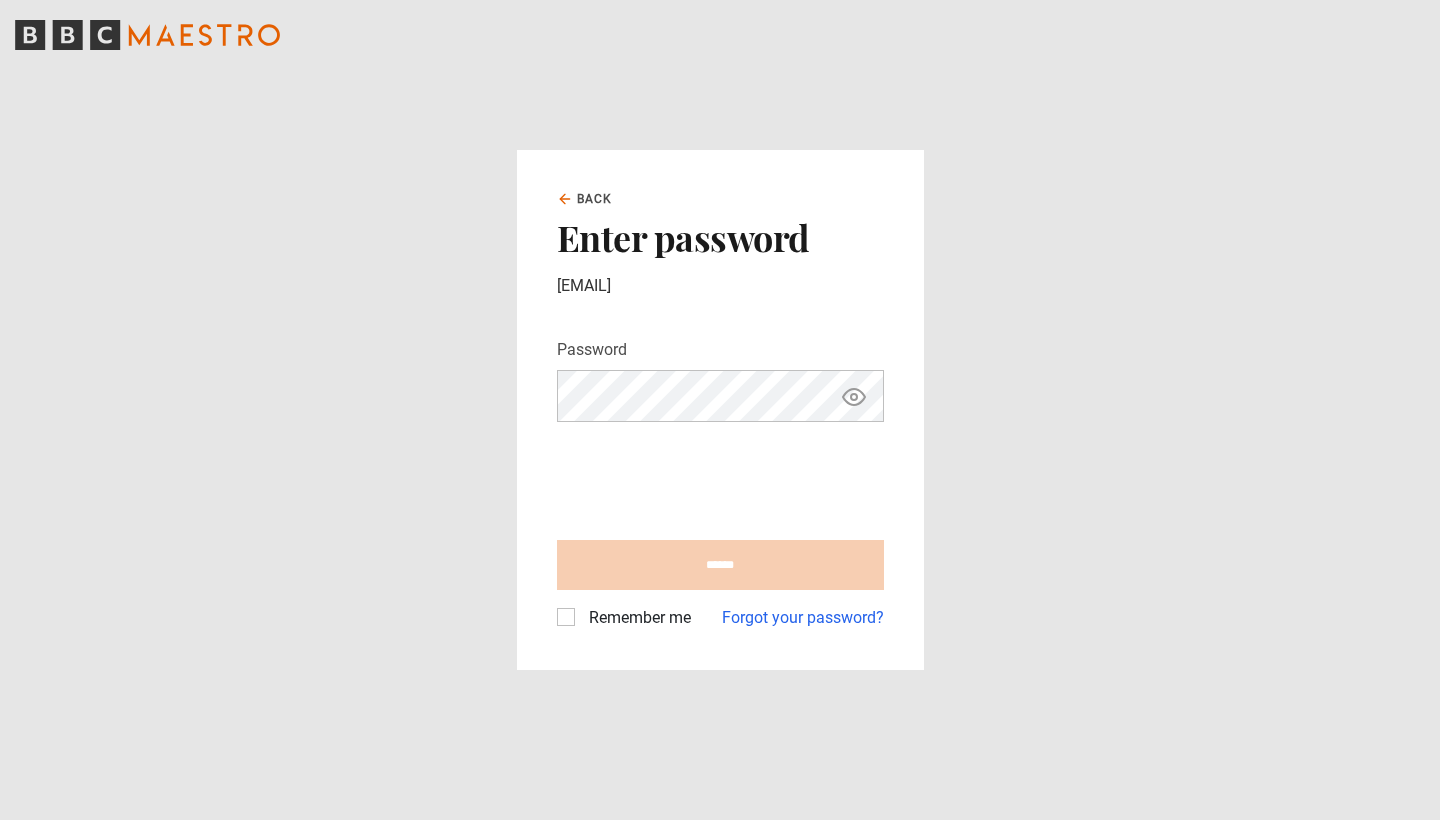 scroll, scrollTop: 0, scrollLeft: 0, axis: both 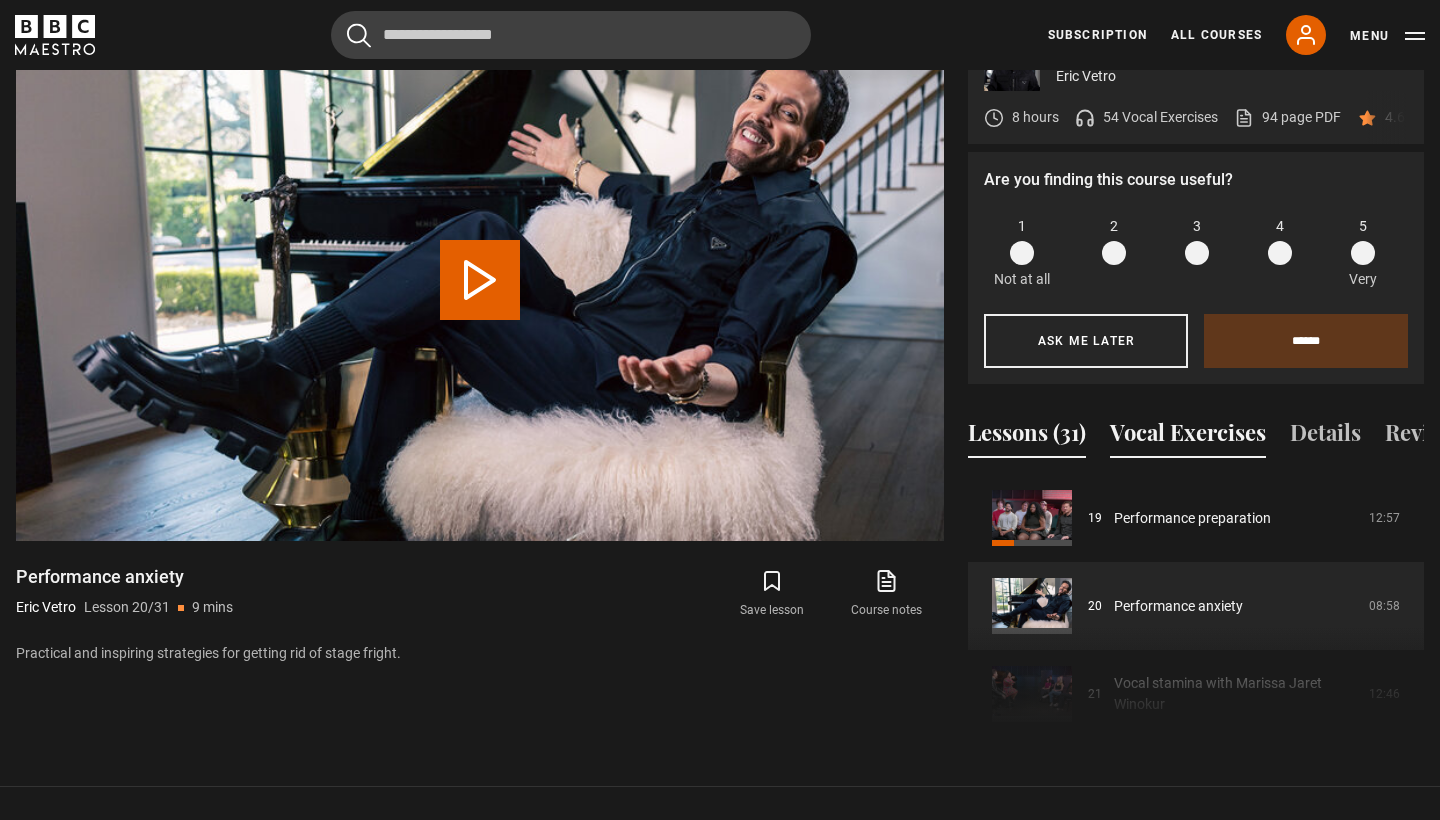 click on "Vocal Exercises" at bounding box center (1188, 437) 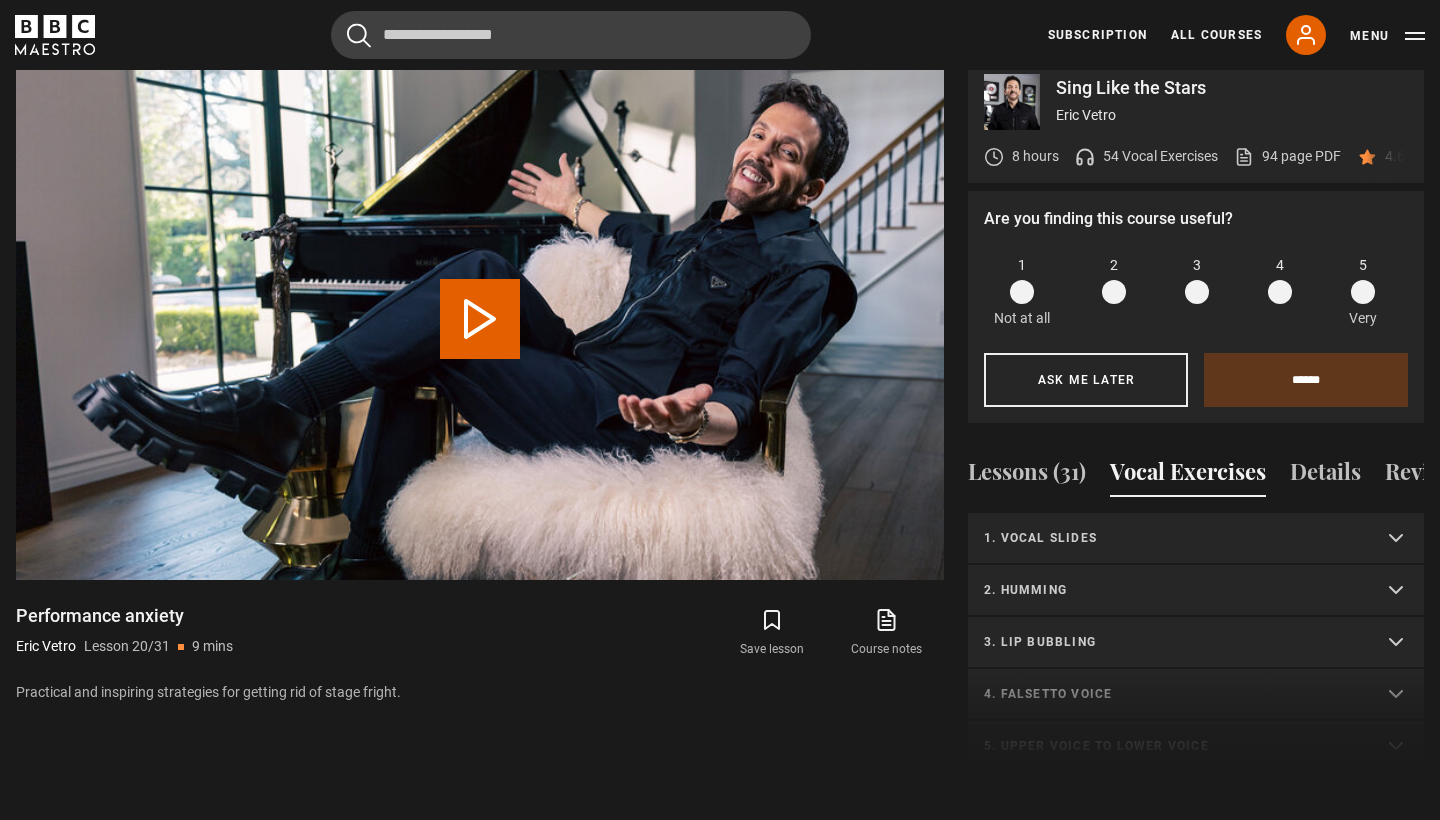 scroll, scrollTop: 979, scrollLeft: 0, axis: vertical 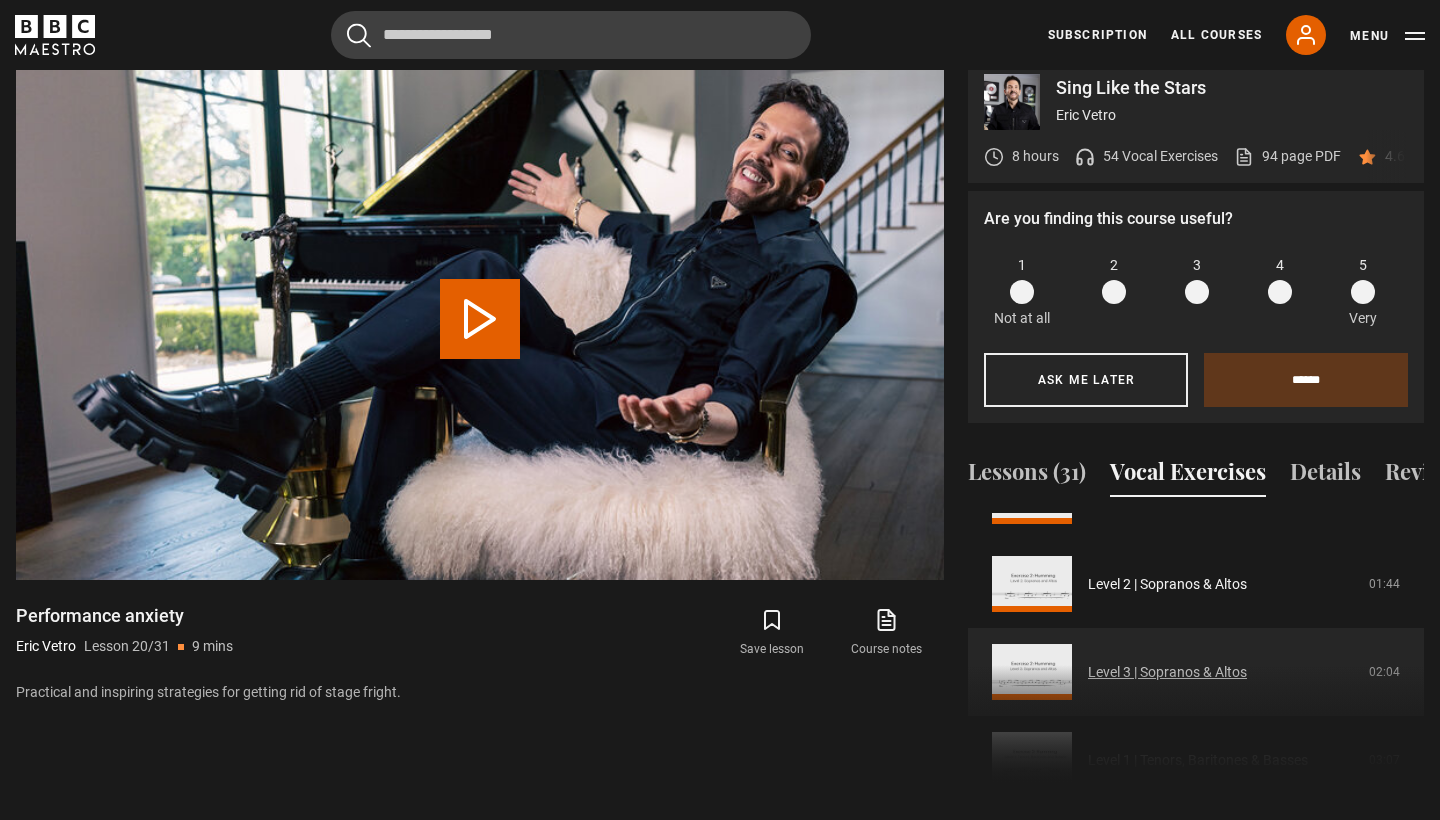 click on "Level 3 | Sopranos & Altos" at bounding box center [1167, 672] 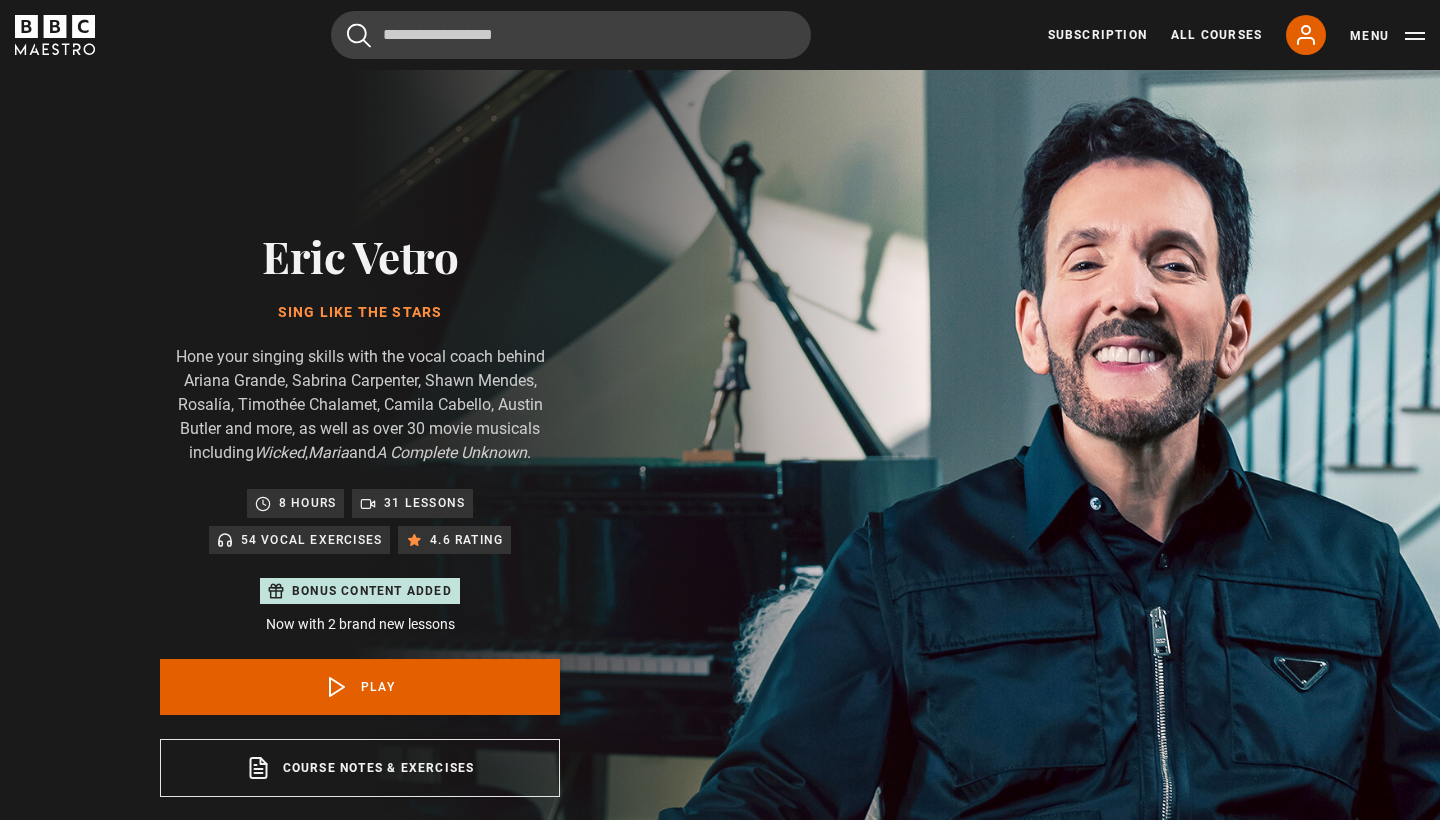 click on "Play Video" at bounding box center (480, 1298) 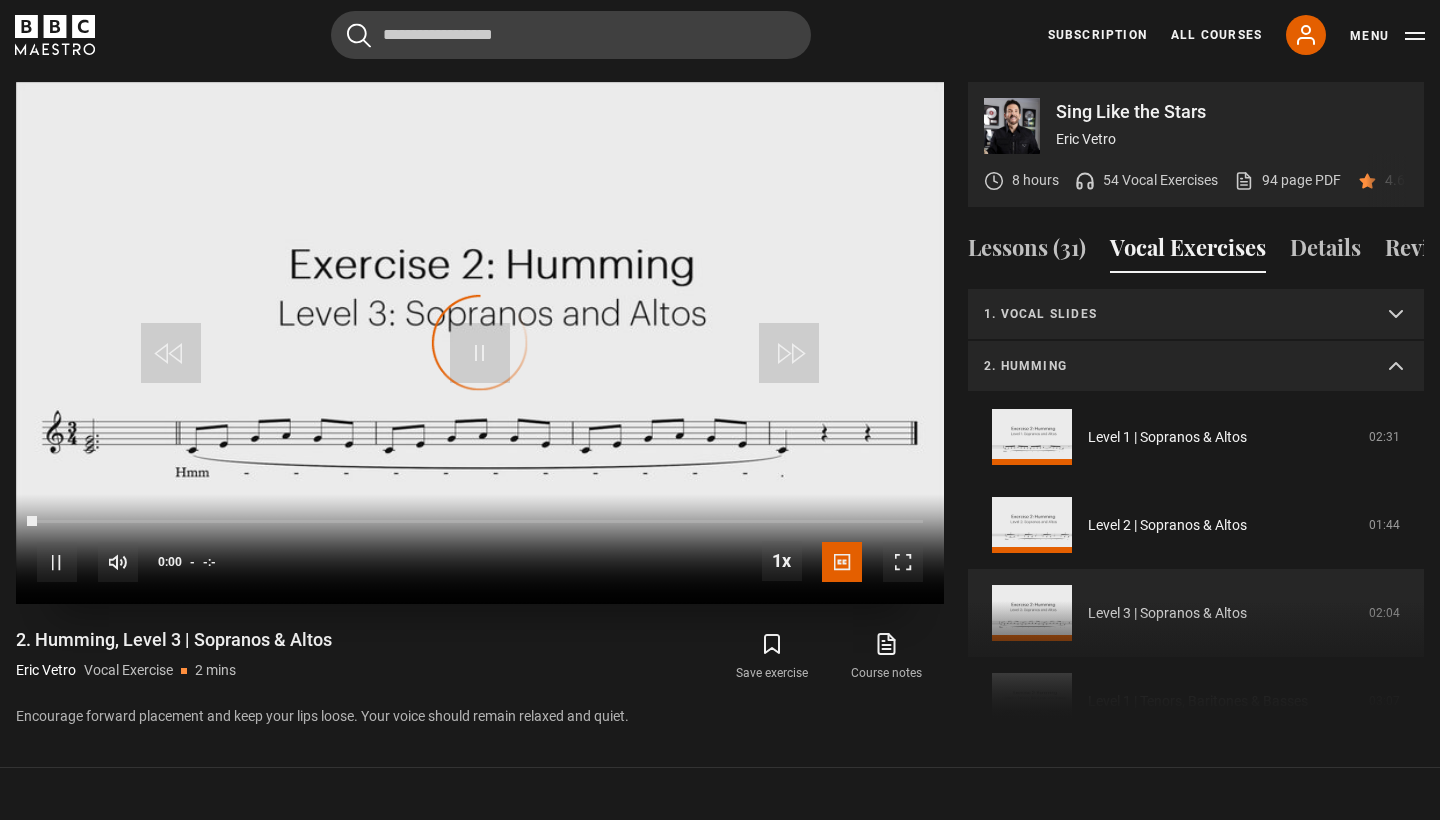 scroll, scrollTop: 955, scrollLeft: 0, axis: vertical 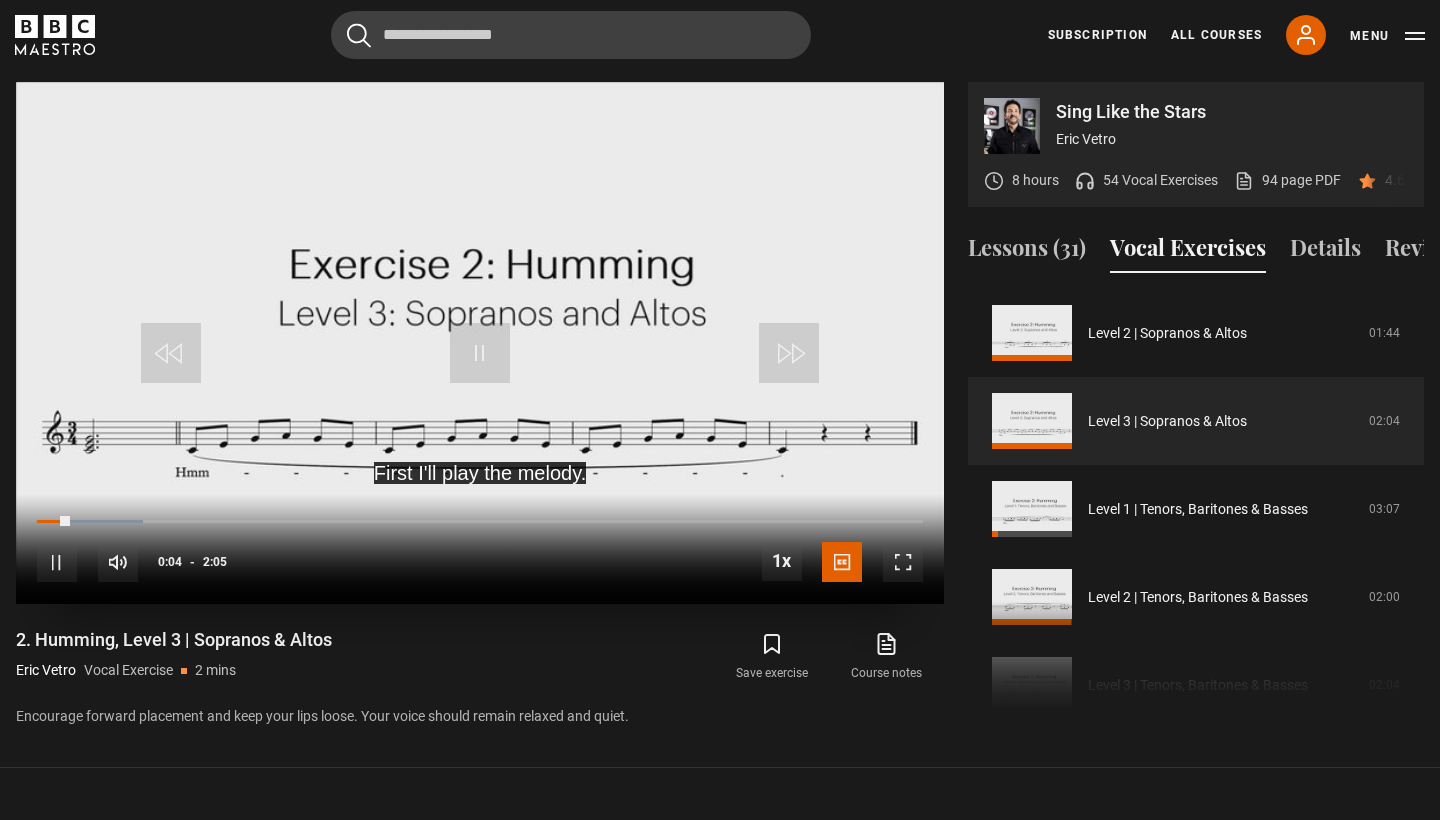 click at bounding box center (903, 562) 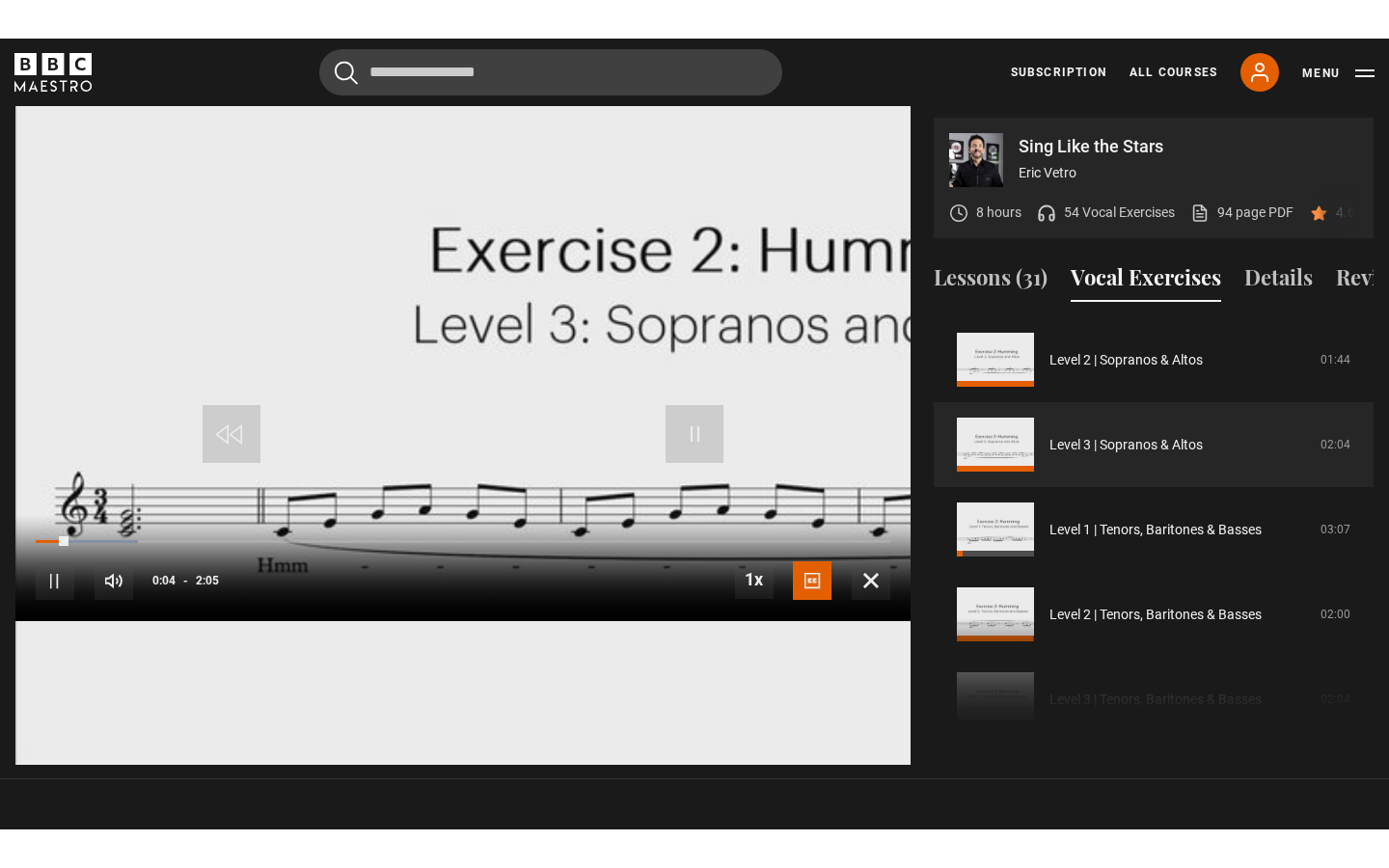 scroll, scrollTop: 0, scrollLeft: 0, axis: both 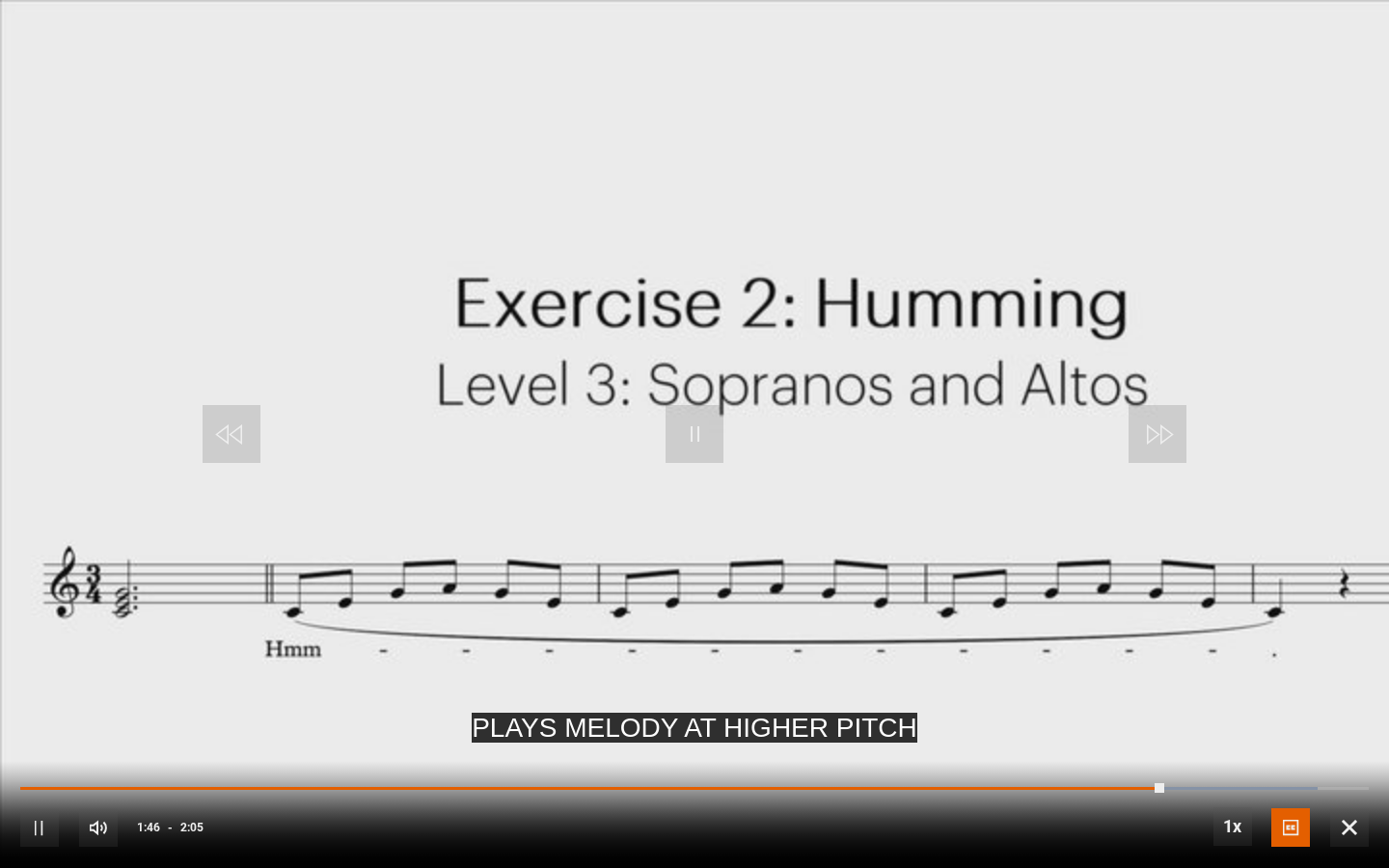 click at bounding box center (1349, 827) 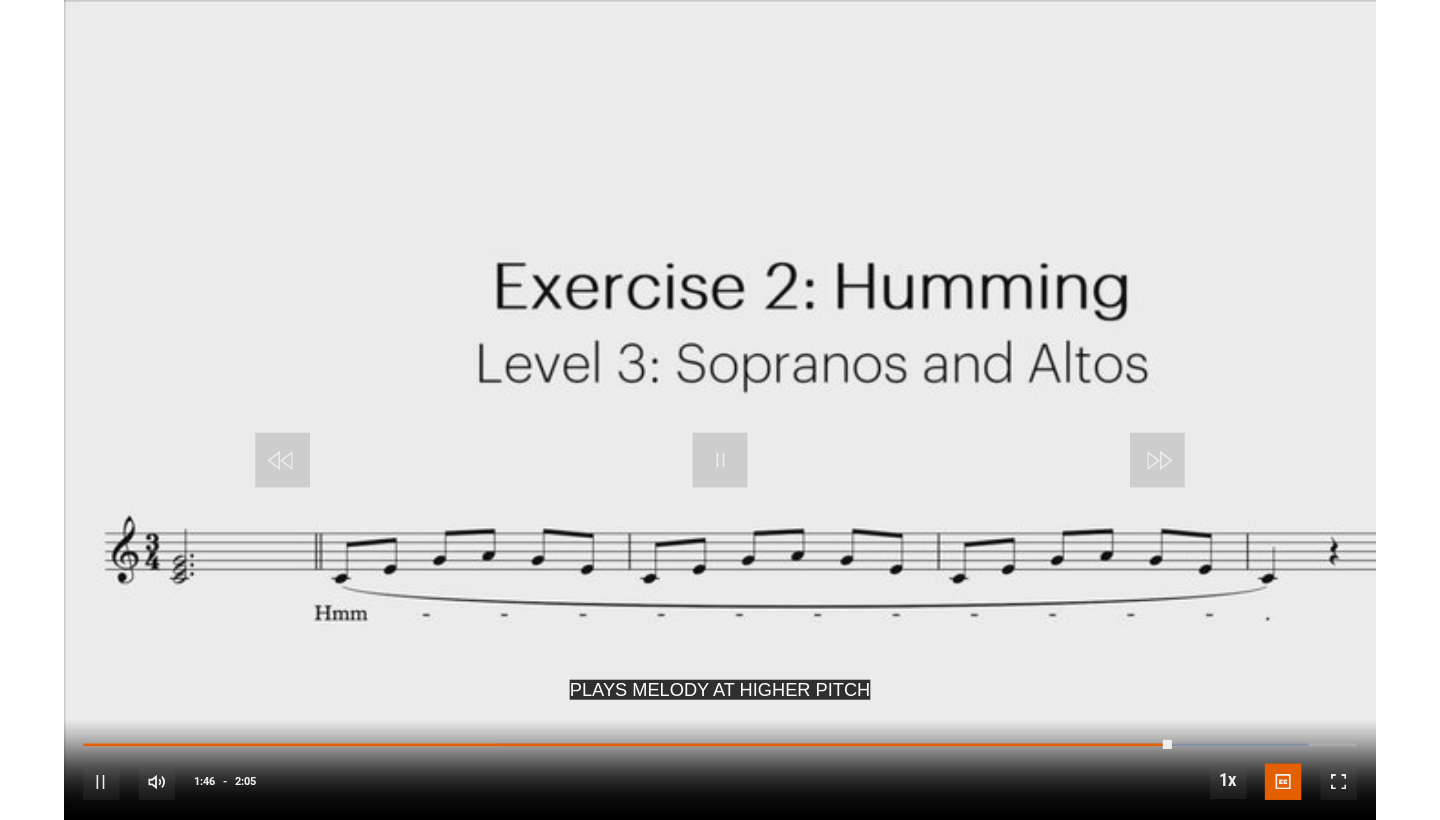 scroll, scrollTop: 955, scrollLeft: 0, axis: vertical 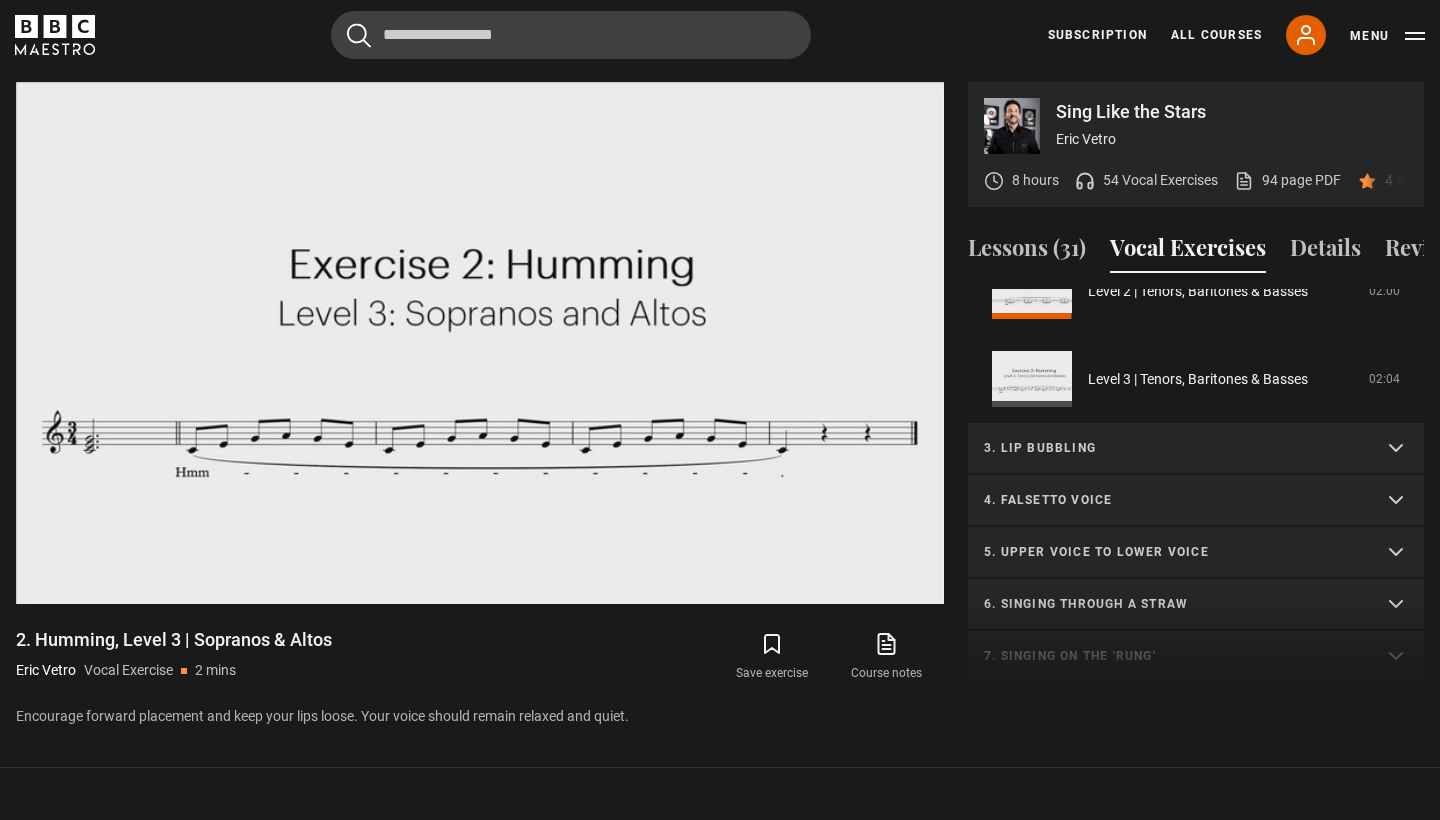 click on "3. Lip bubbling" at bounding box center (1172, 448) 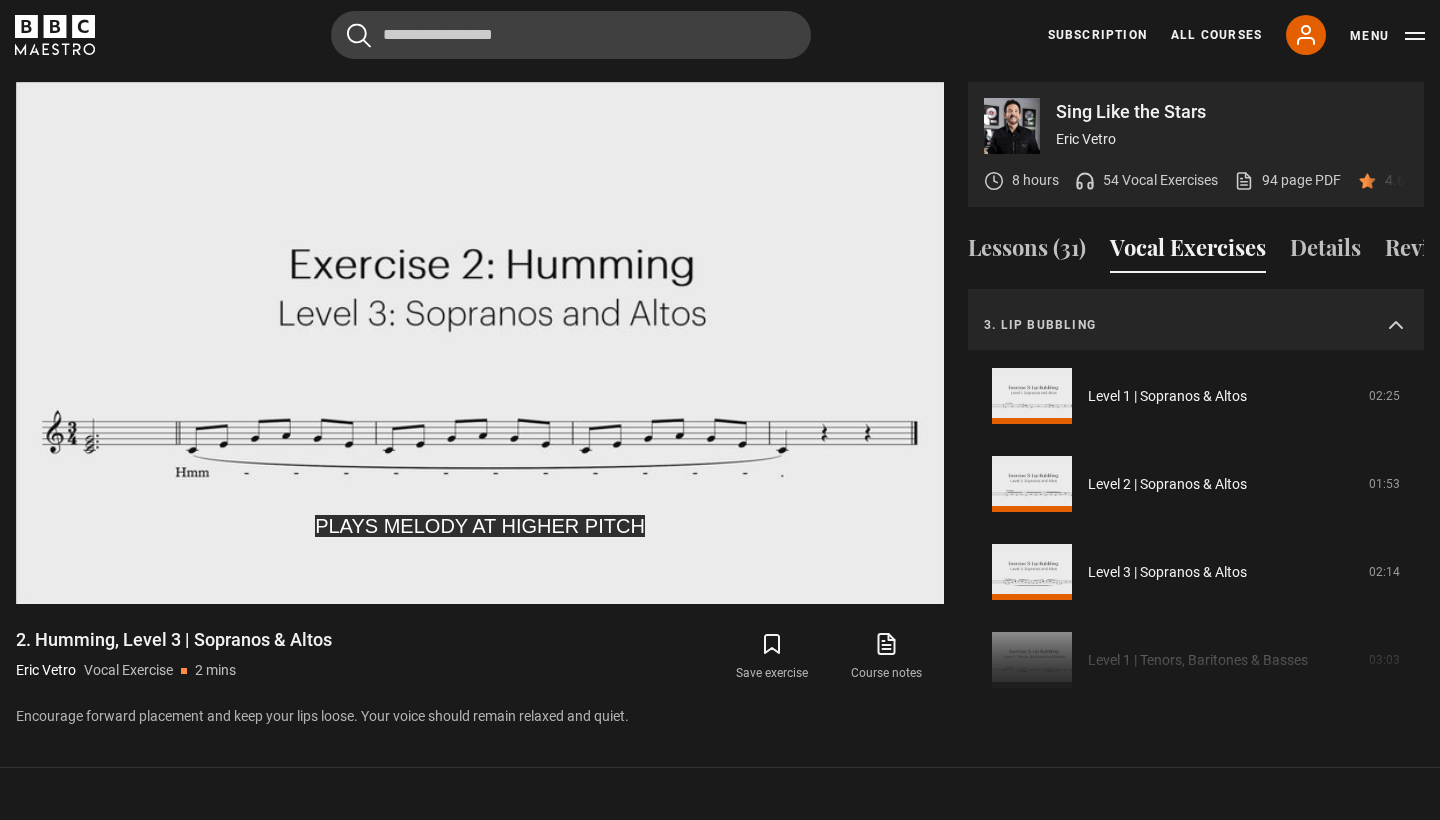 scroll, scrollTop: 638, scrollLeft: 0, axis: vertical 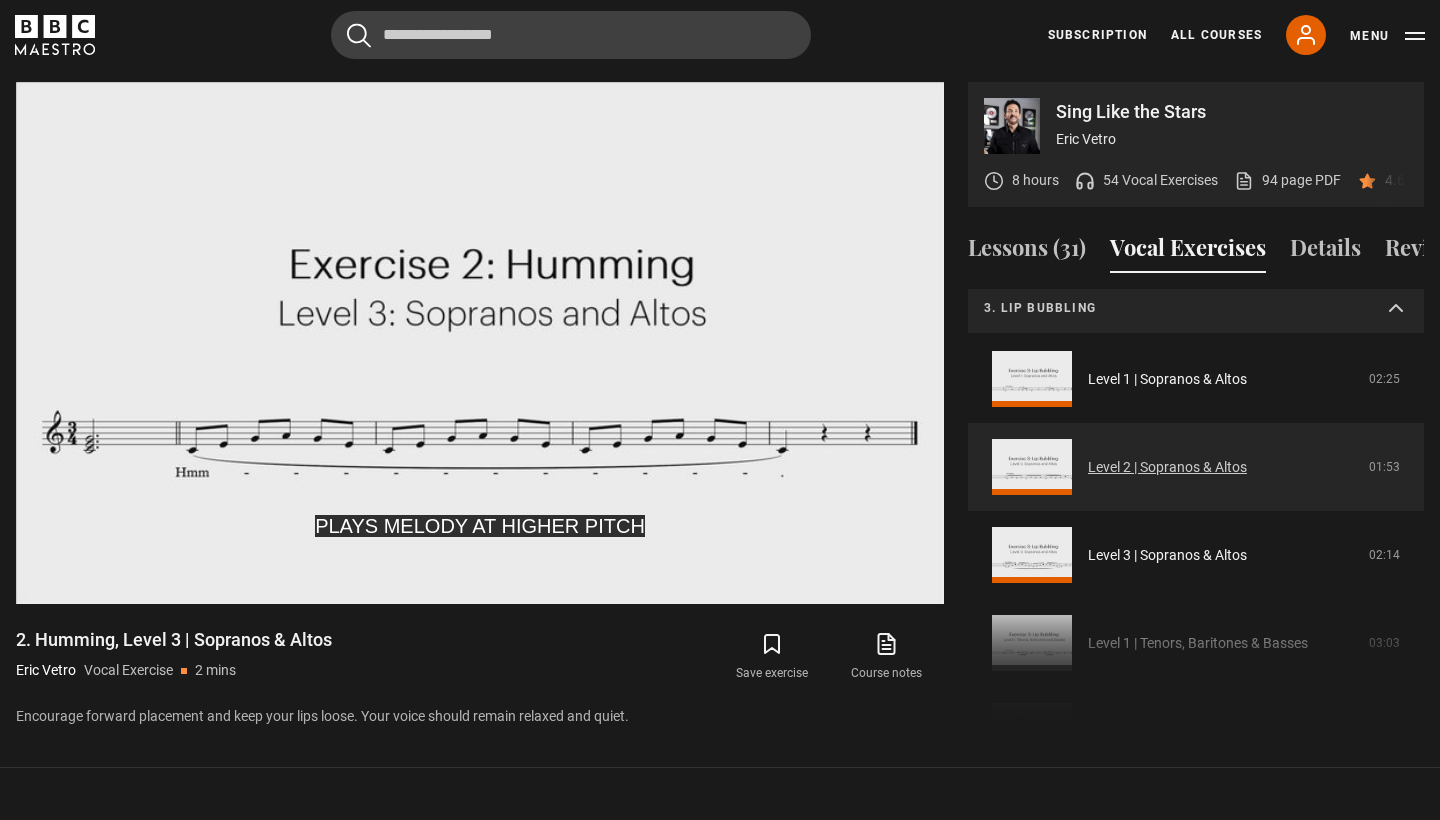 click on "Level 2 | Sopranos & Altos" at bounding box center (1167, 467) 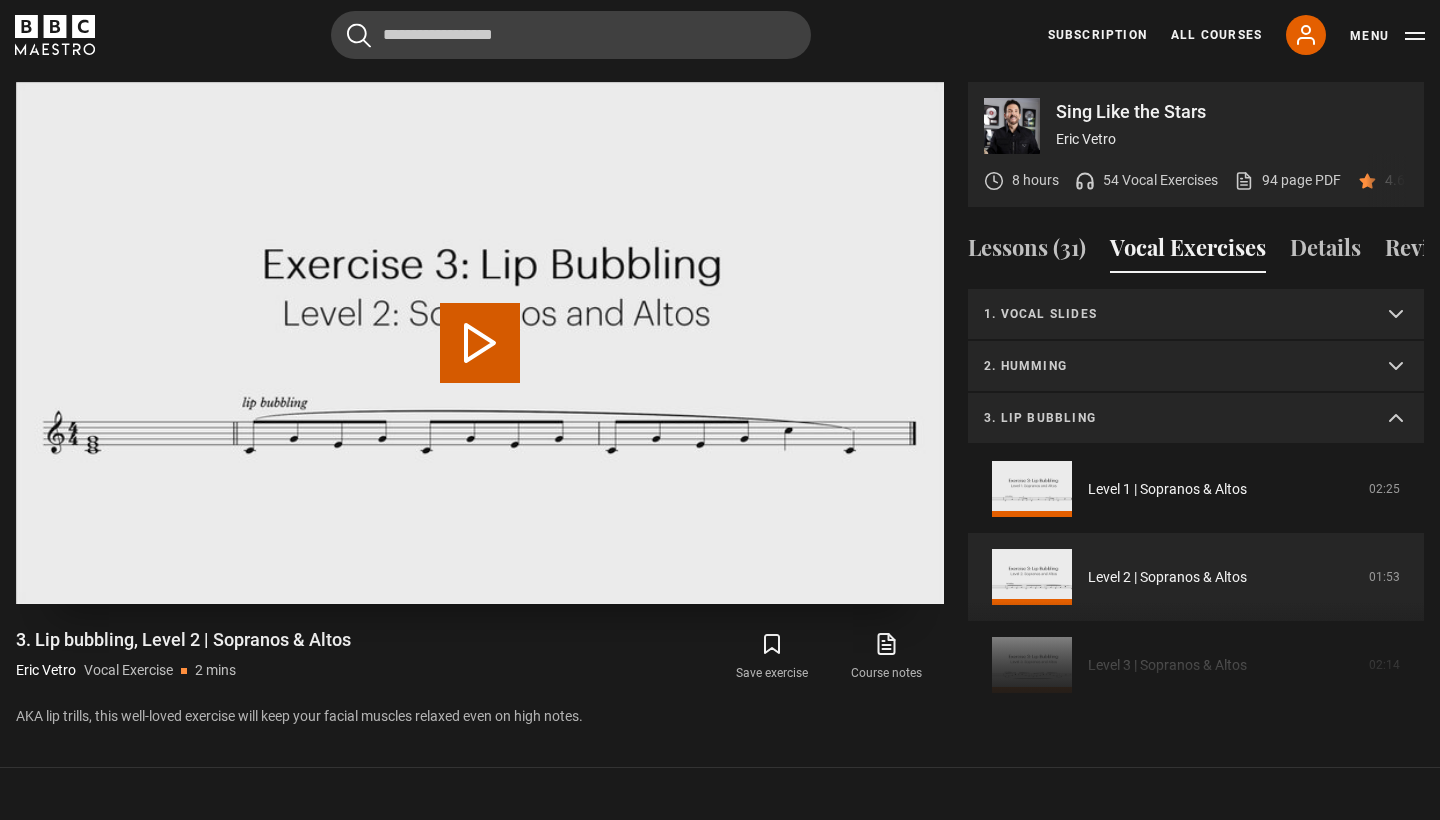 scroll, scrollTop: 955, scrollLeft: 0, axis: vertical 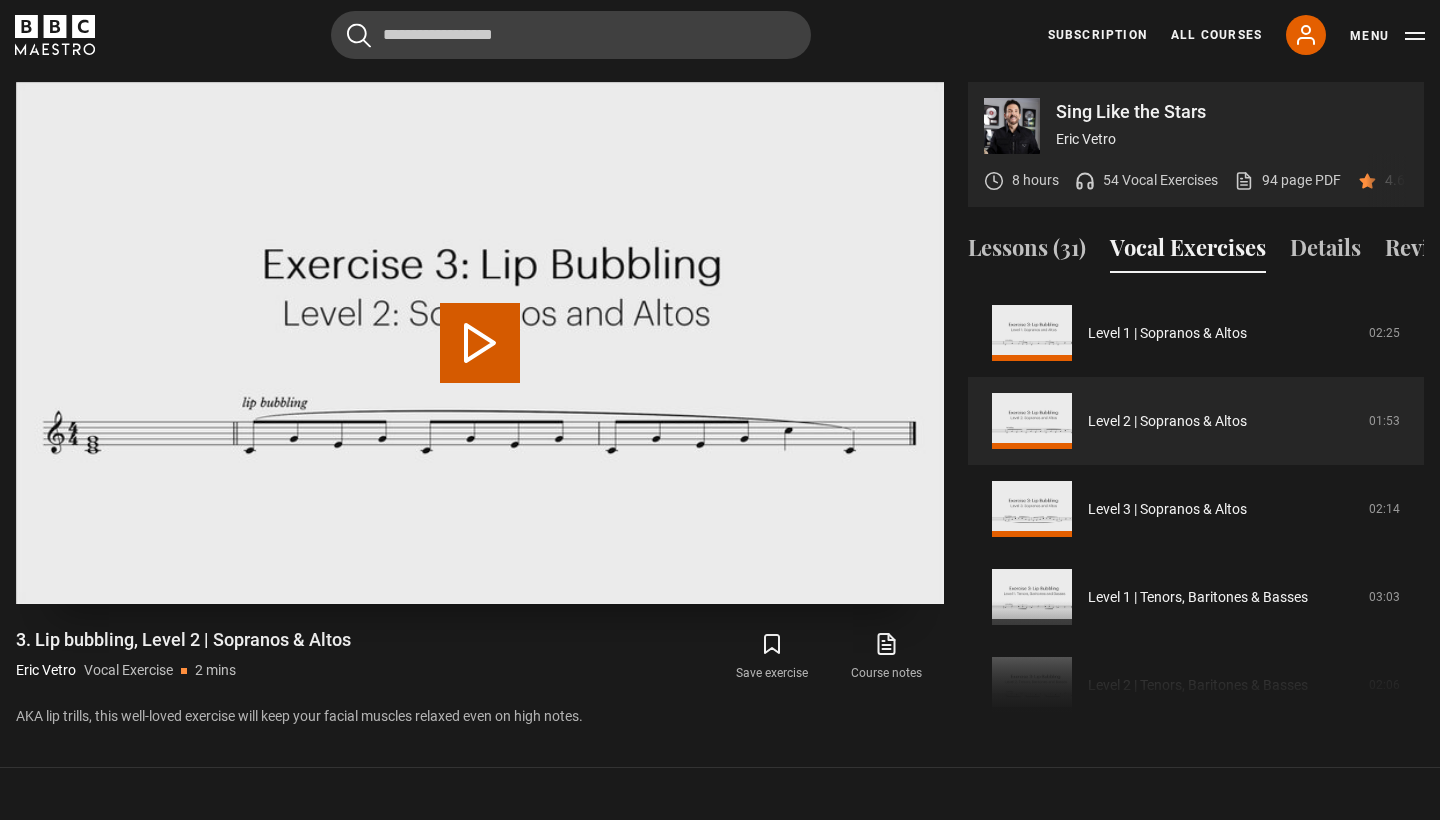 click on "Play Video" at bounding box center (480, 343) 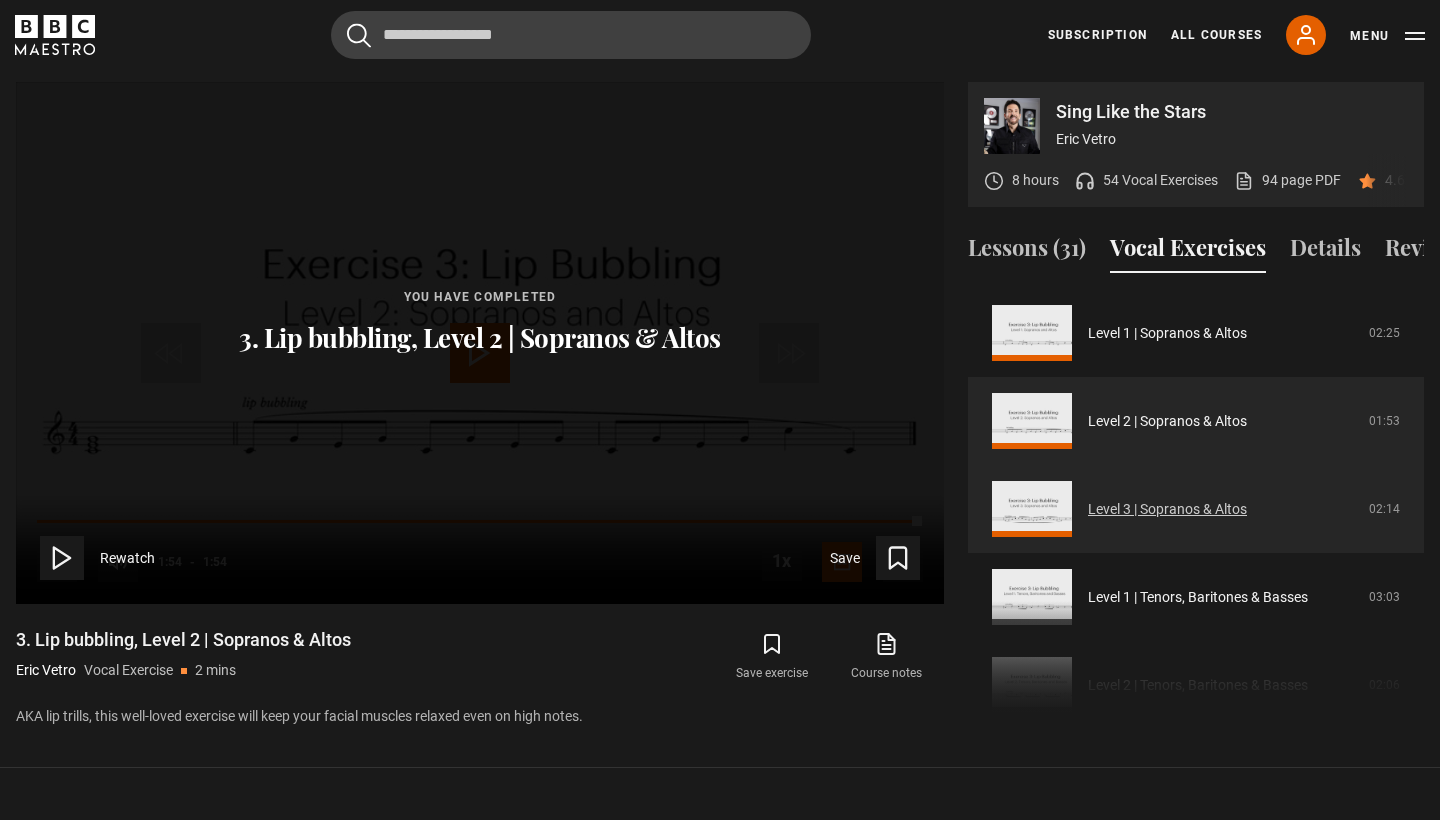 click on "Level 3 | Sopranos & Altos" at bounding box center (1167, 509) 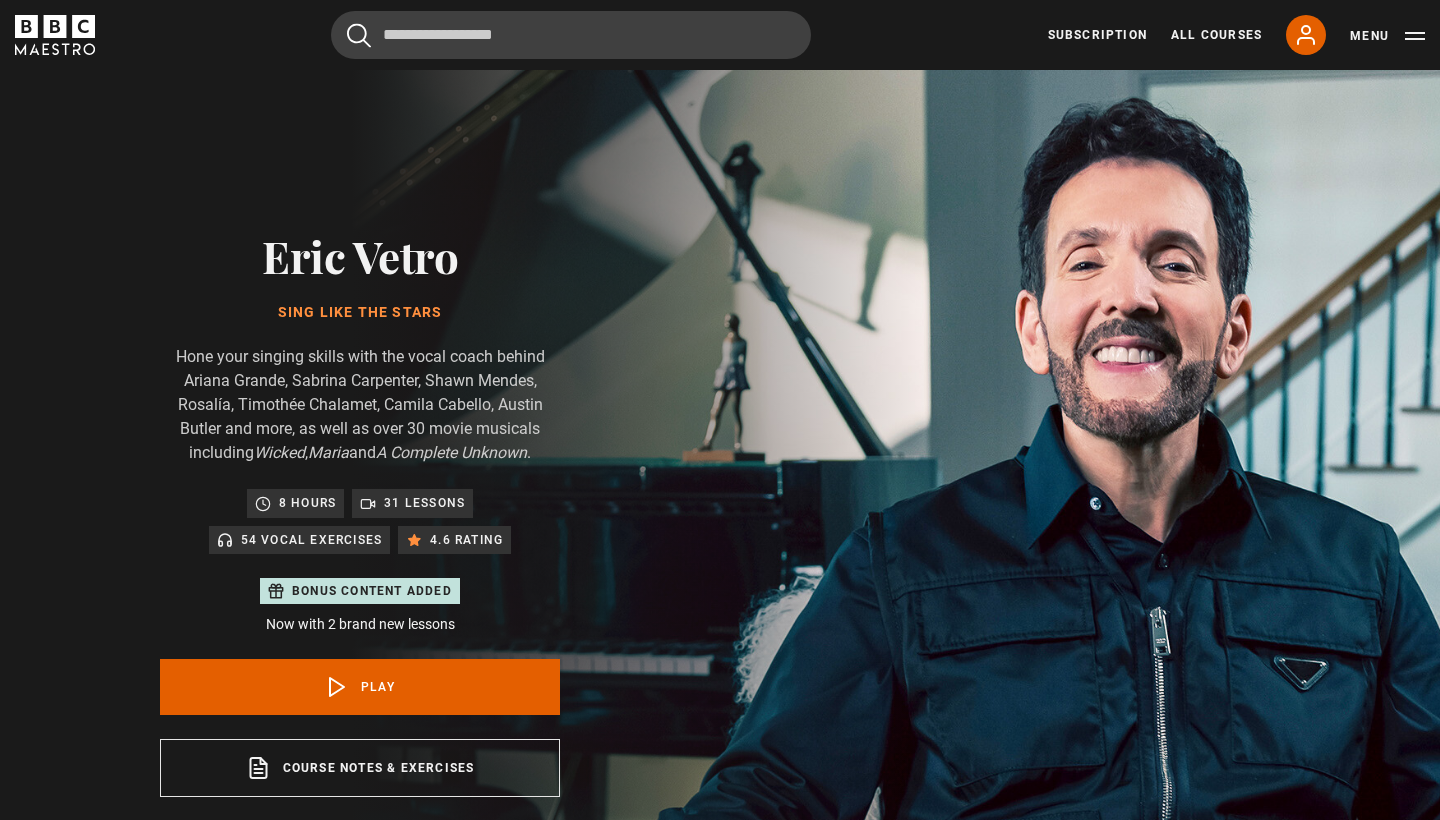 scroll, scrollTop: 955, scrollLeft: 0, axis: vertical 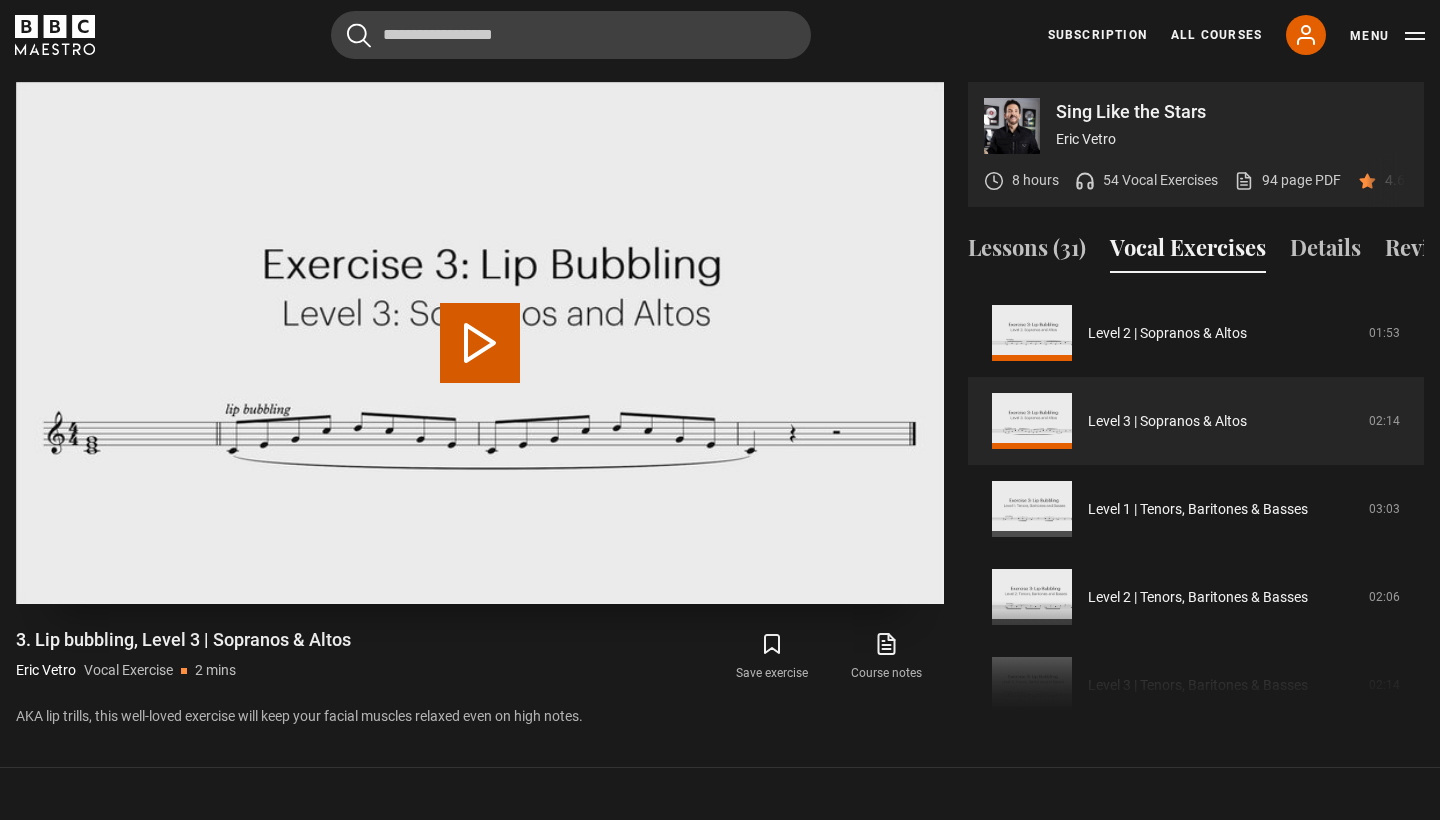 click at bounding box center (480, 343) 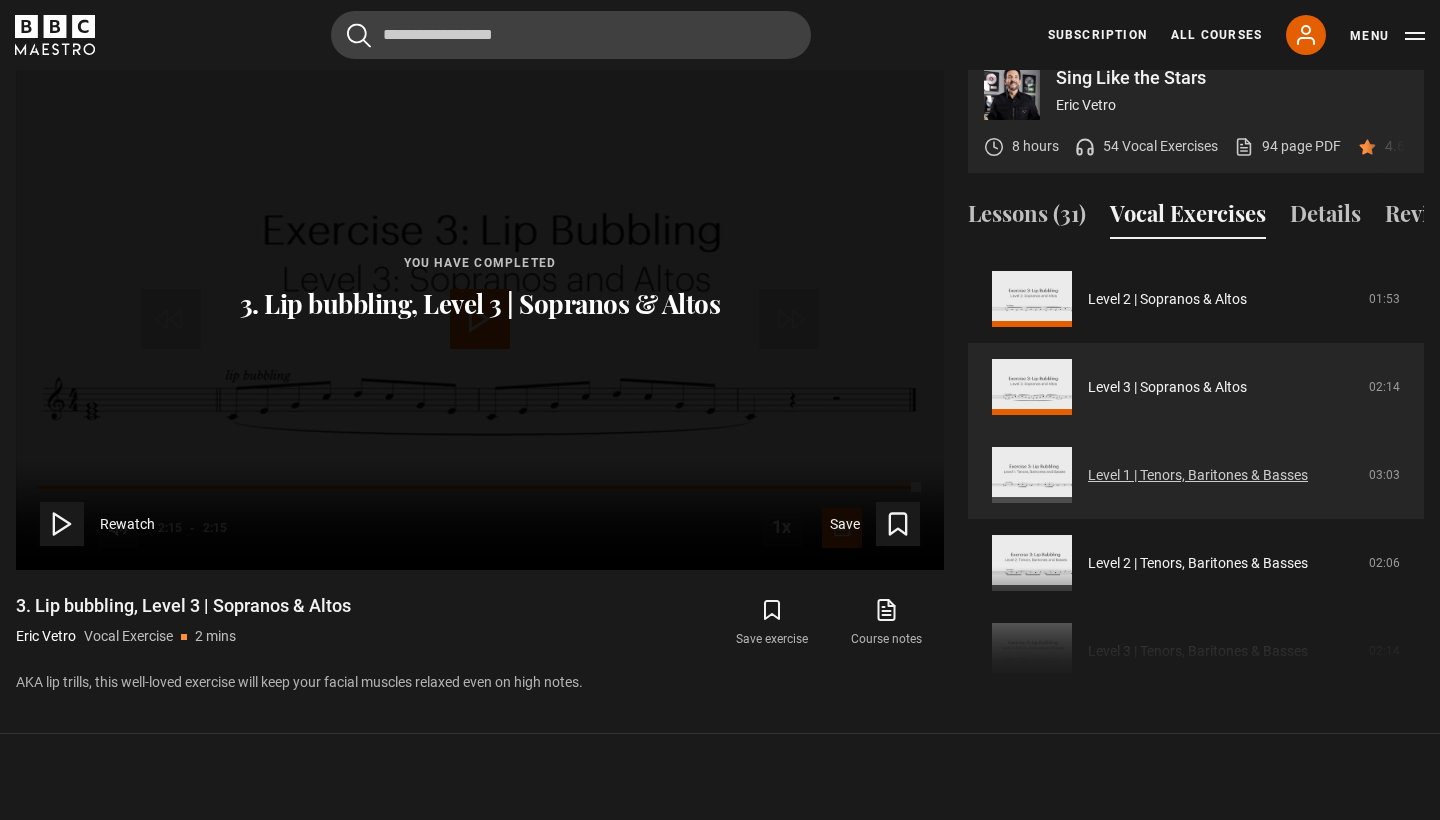 scroll, scrollTop: 988, scrollLeft: 0, axis: vertical 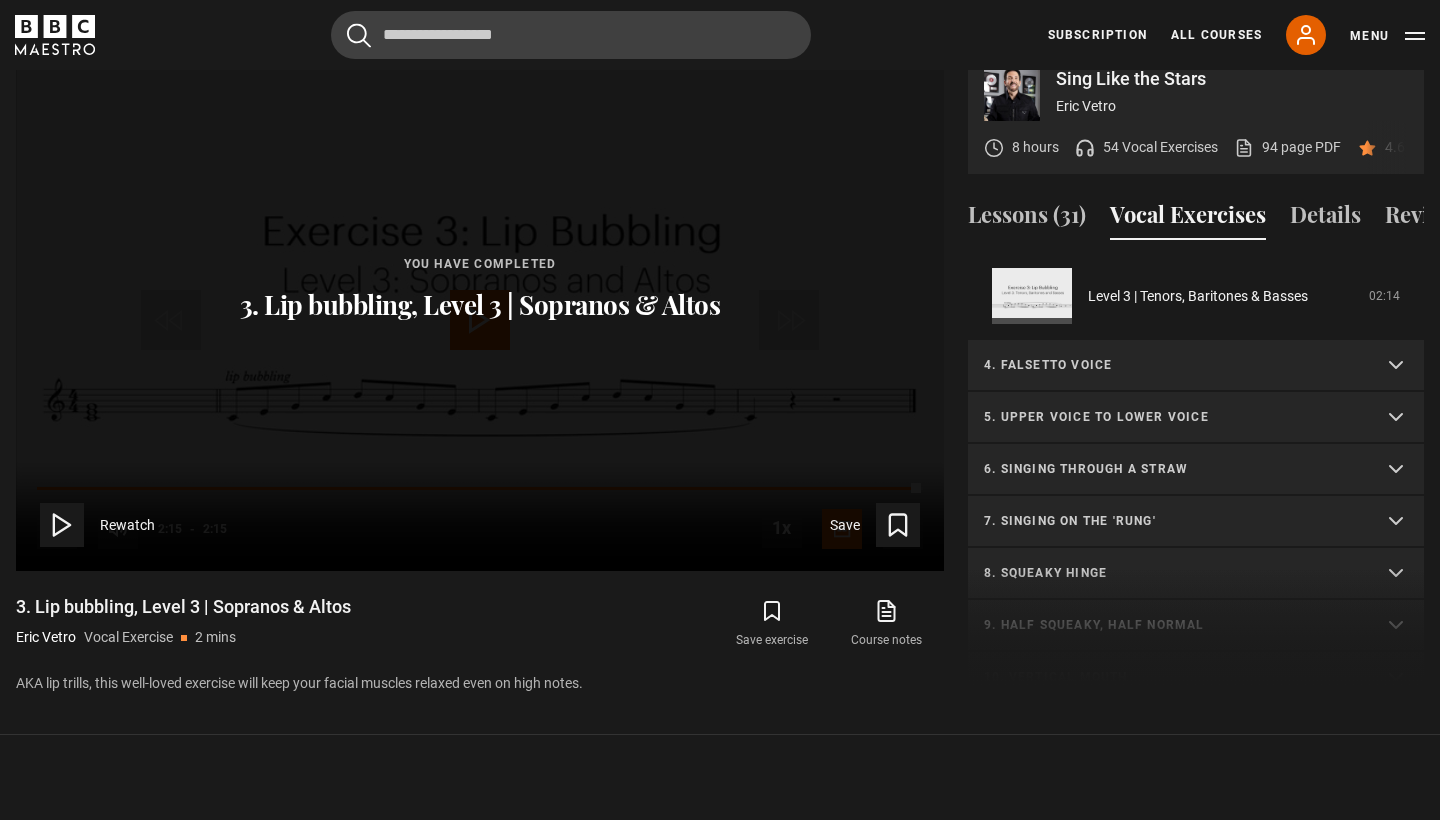 click on "4. Falsetto voice" at bounding box center [1172, 365] 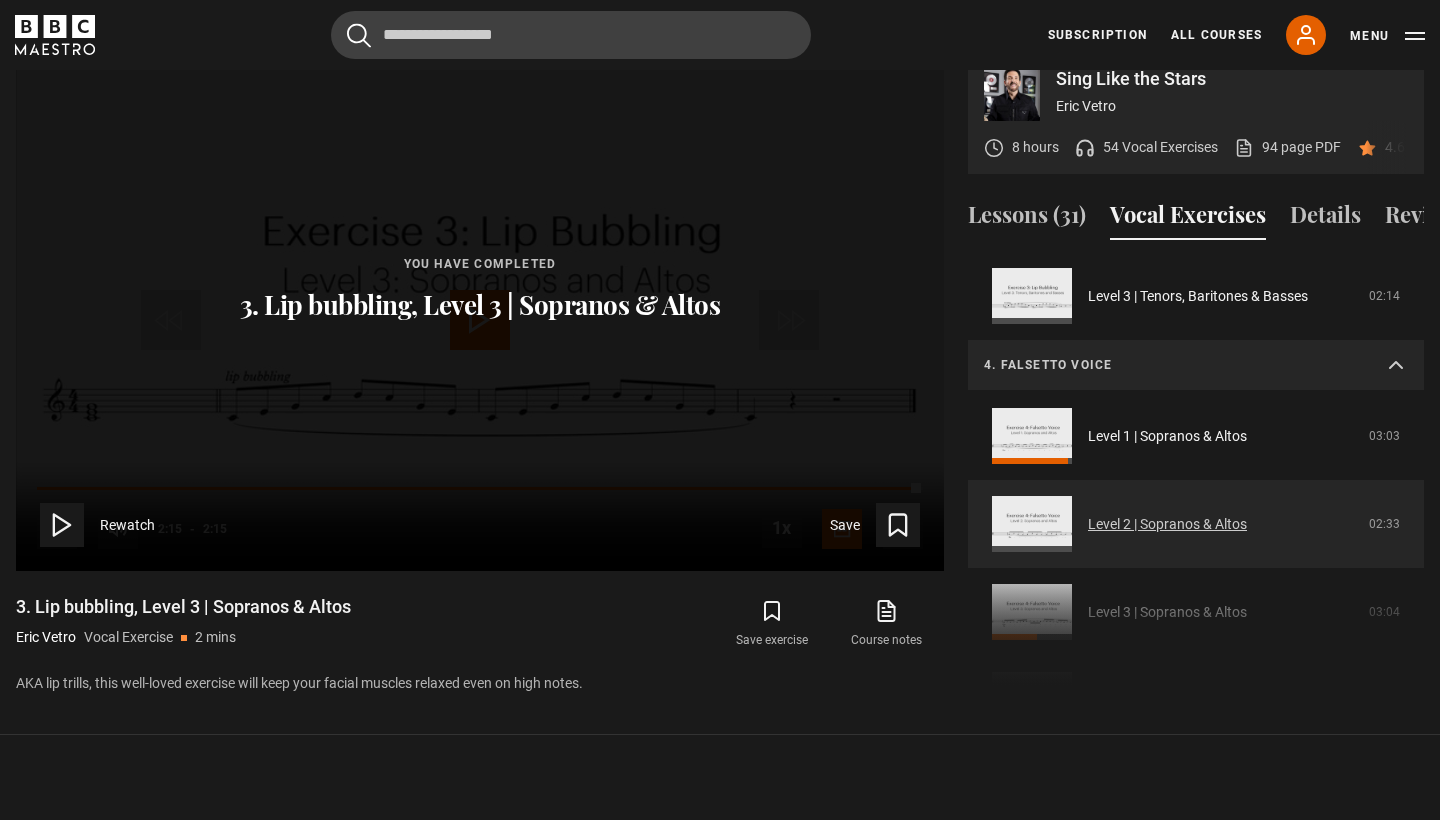 click on "Level 2 | Sopranos & Altos" at bounding box center [1167, 524] 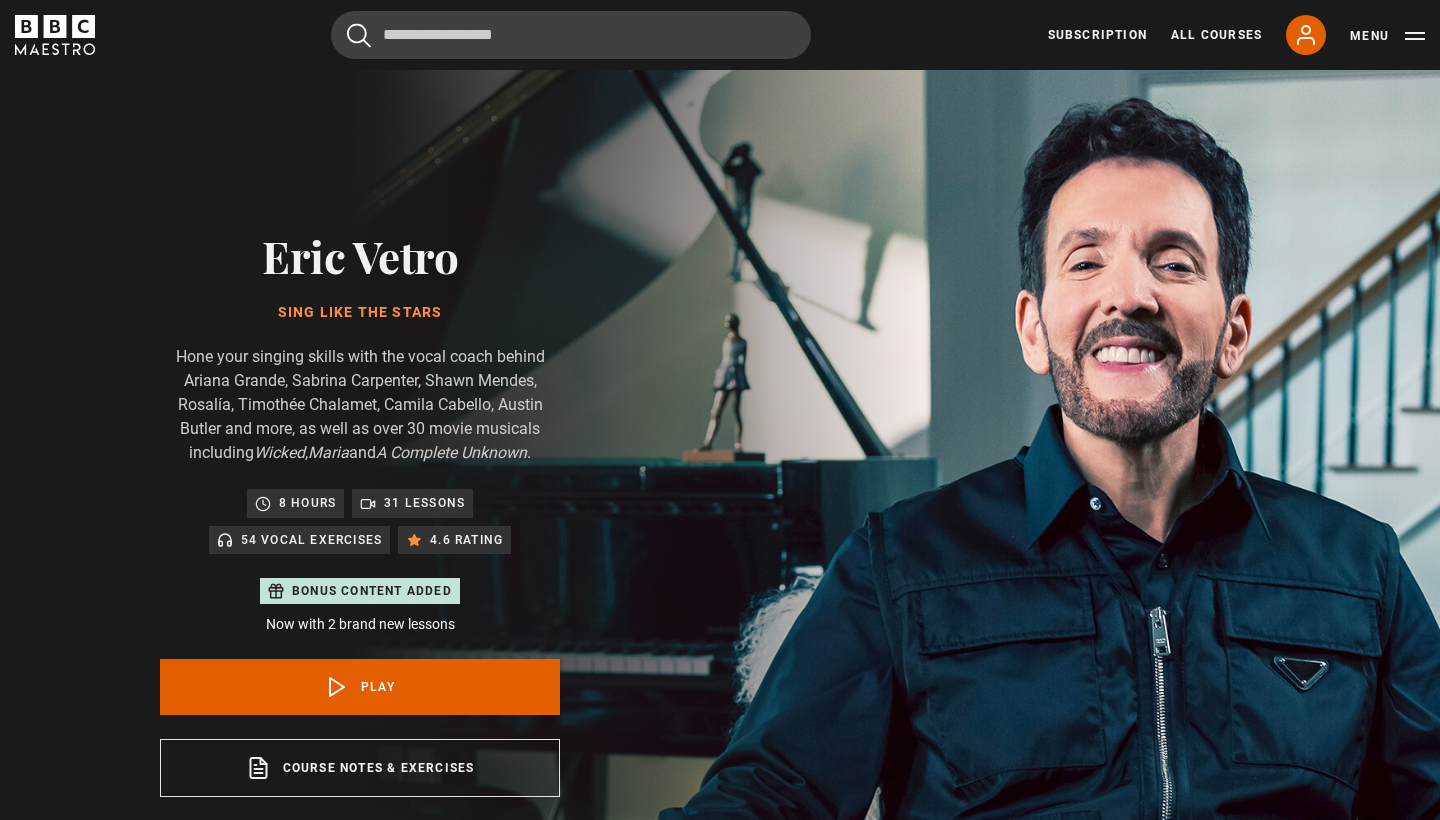 scroll, scrollTop: 955, scrollLeft: 0, axis: vertical 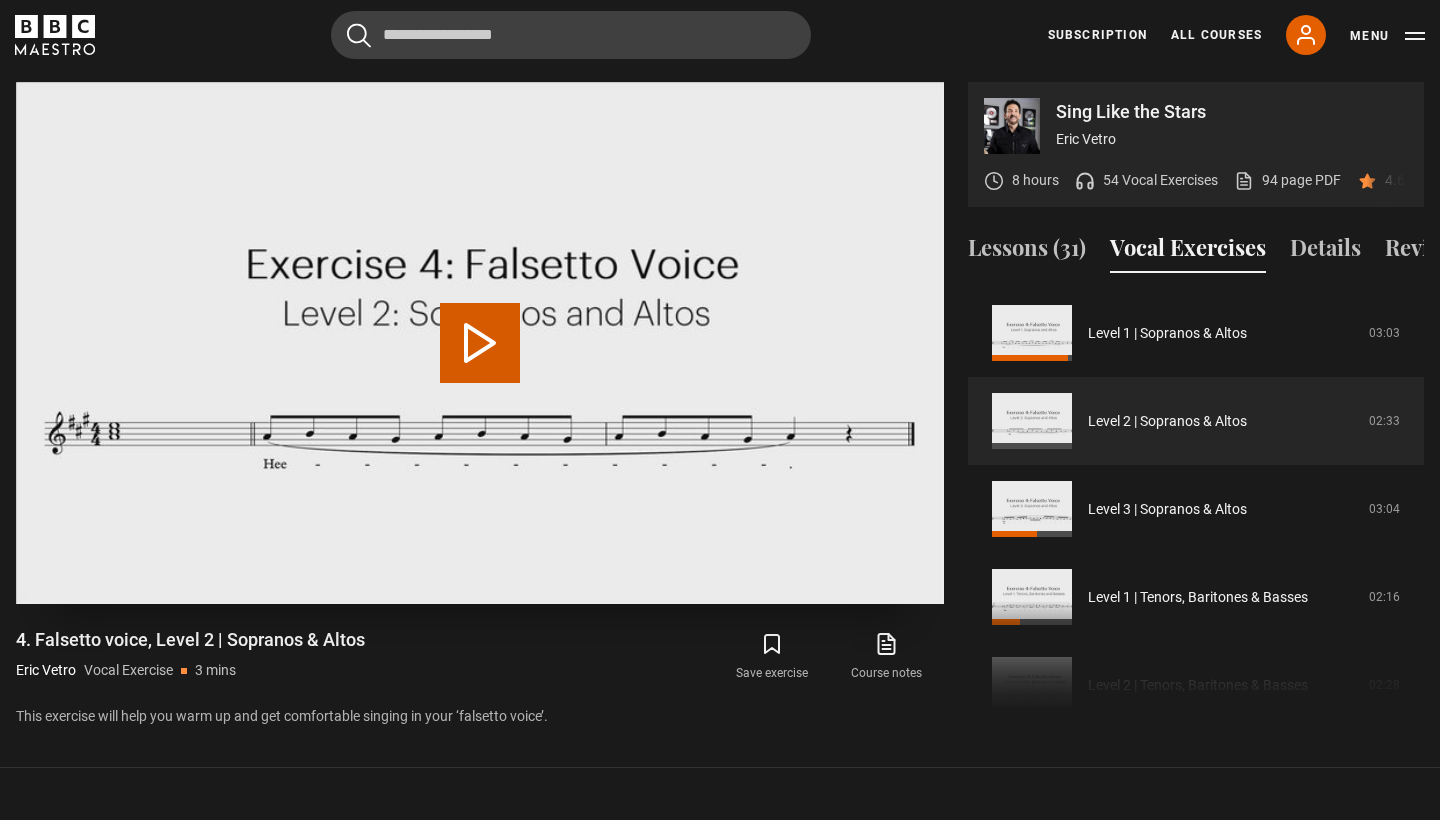click on "Play Video" at bounding box center [480, 343] 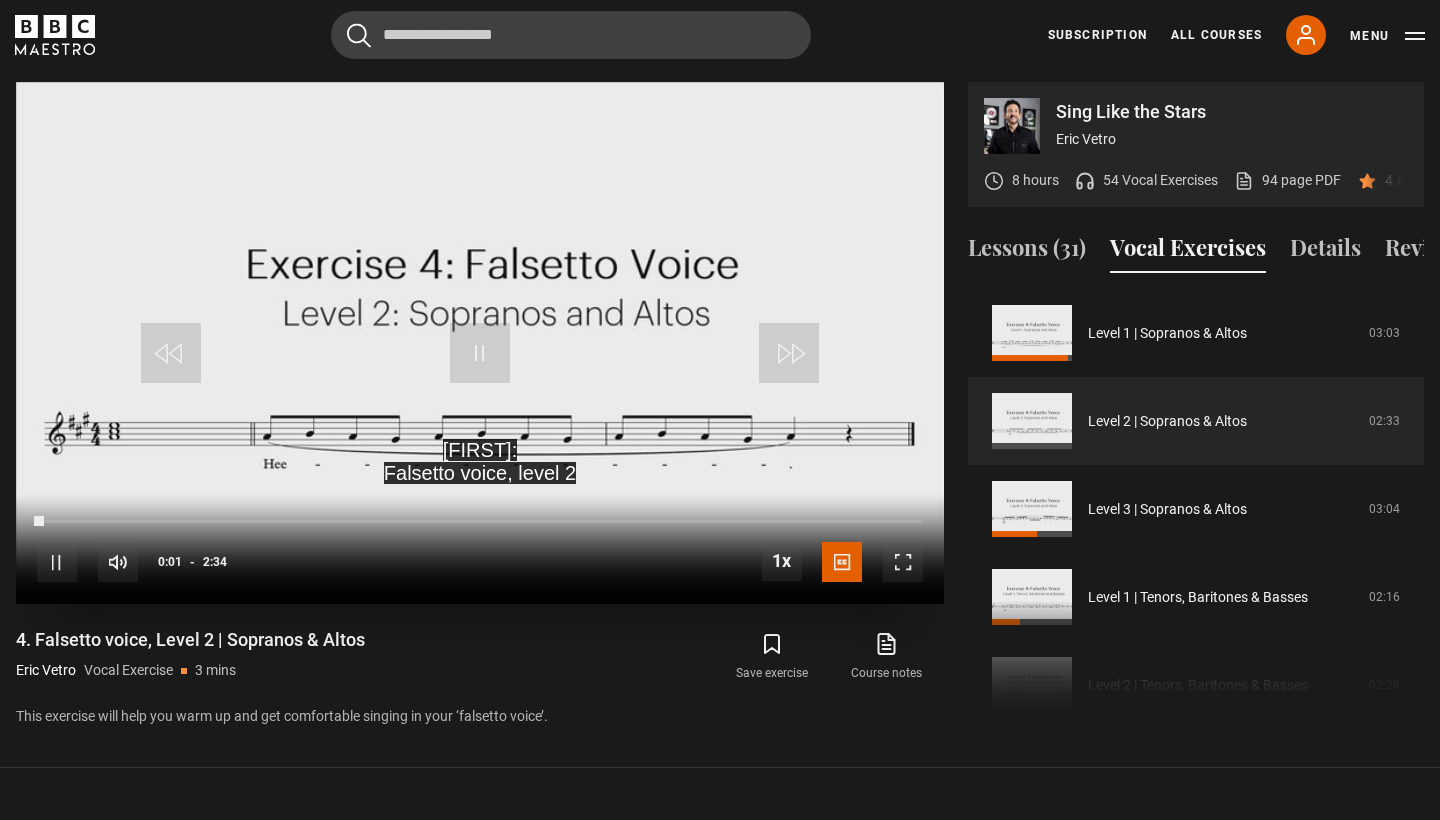 click at bounding box center (903, 562) 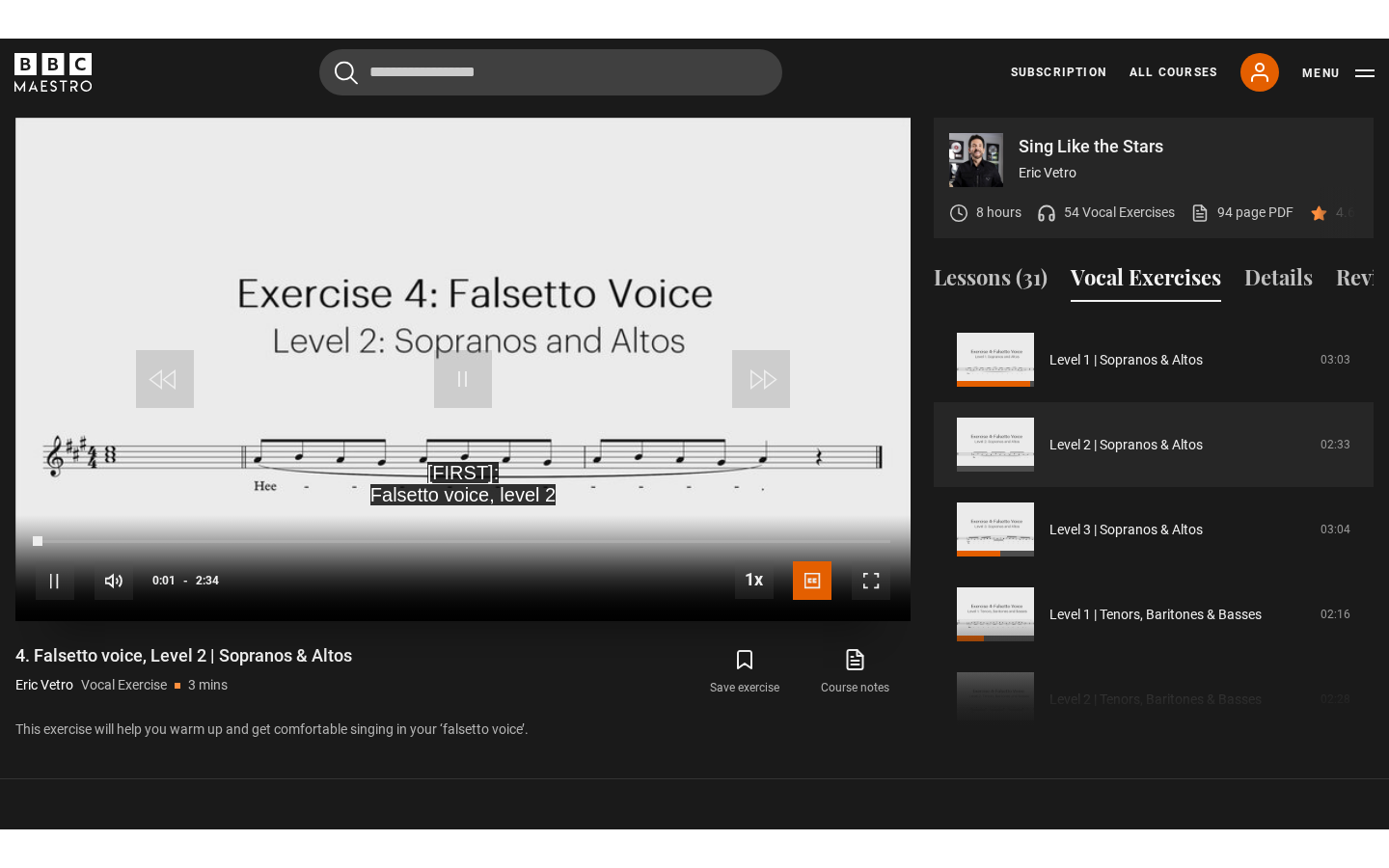 scroll, scrollTop: 0, scrollLeft: 0, axis: both 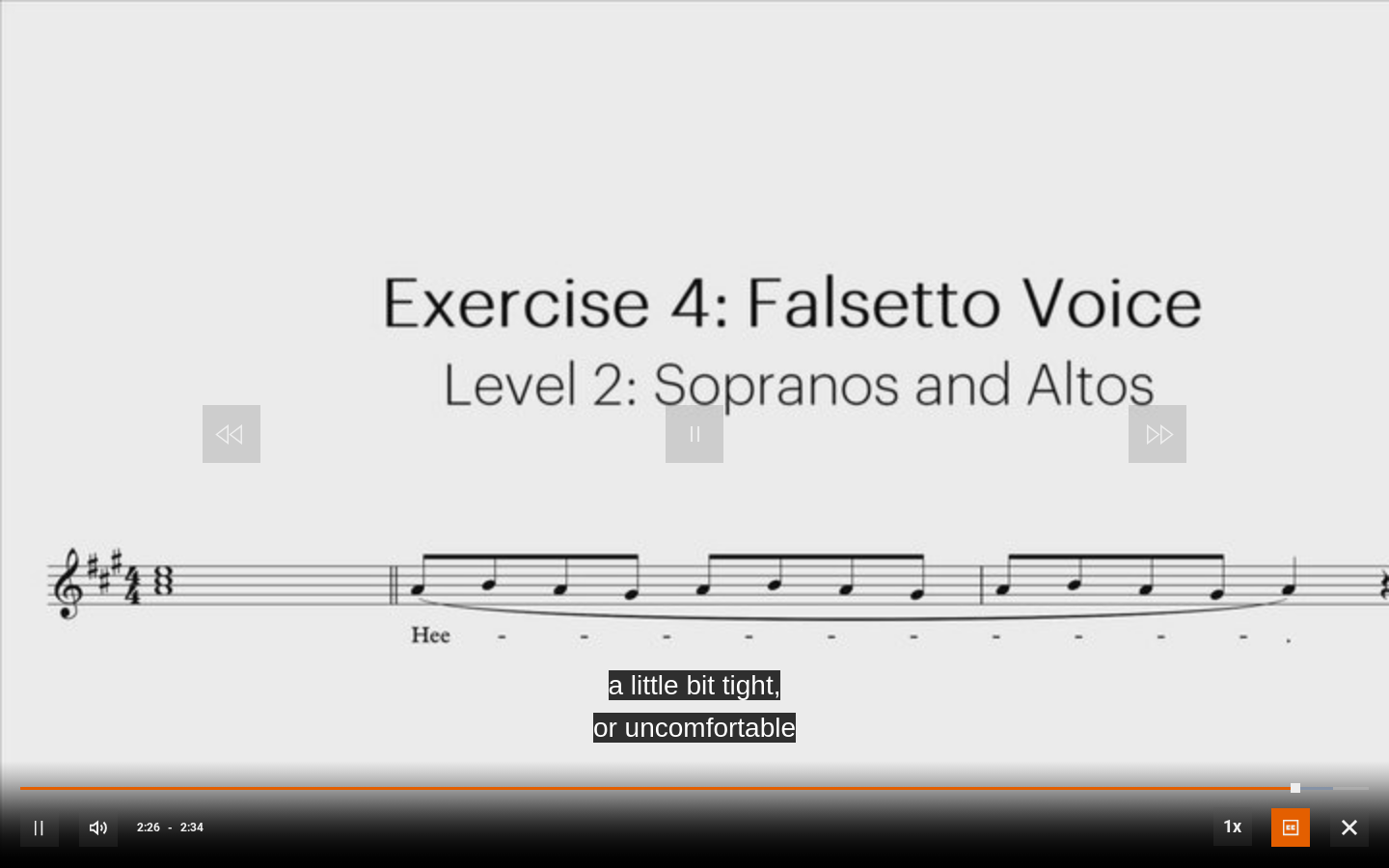 click at bounding box center (1349, 827) 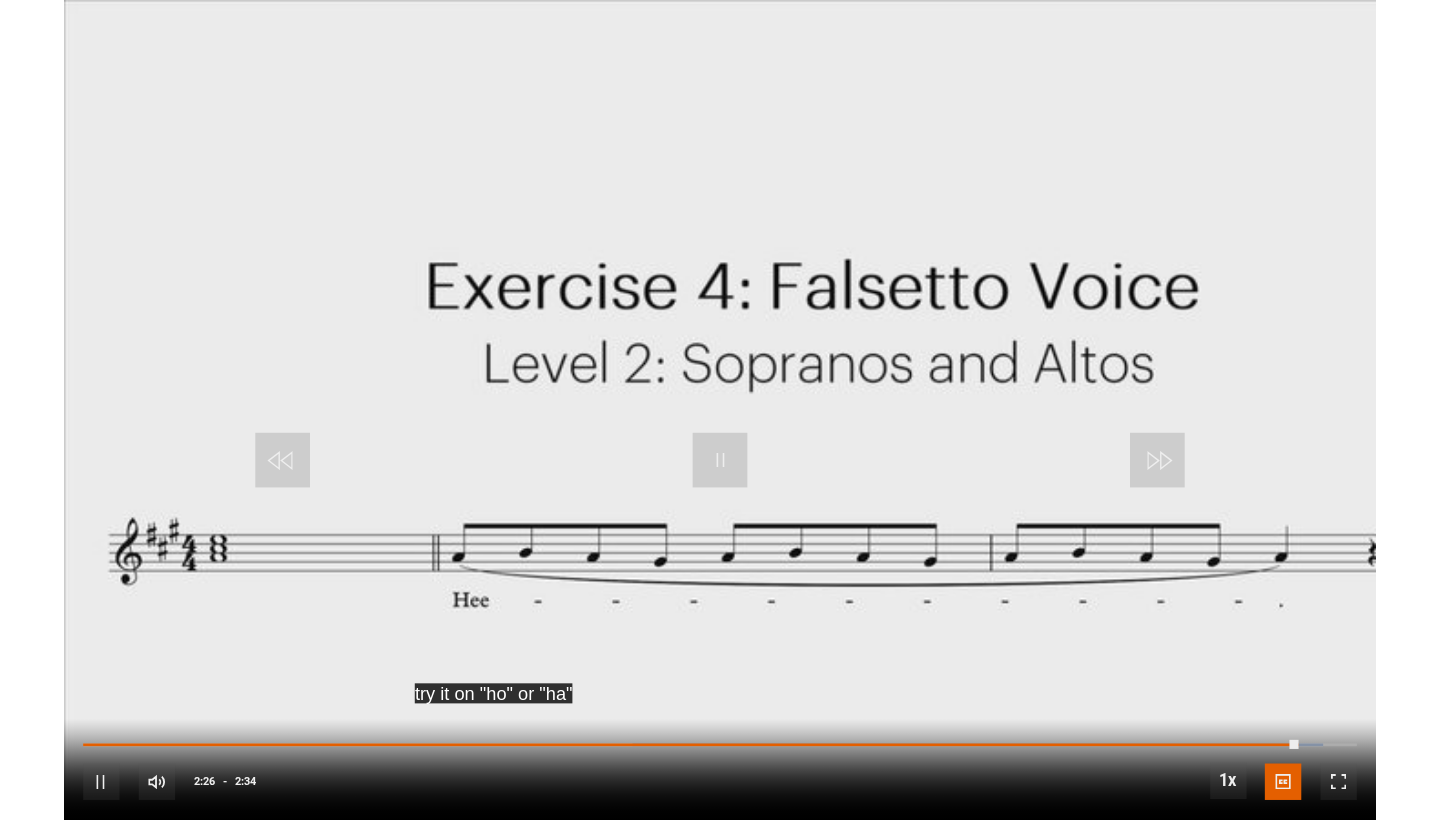 scroll, scrollTop: 955, scrollLeft: 0, axis: vertical 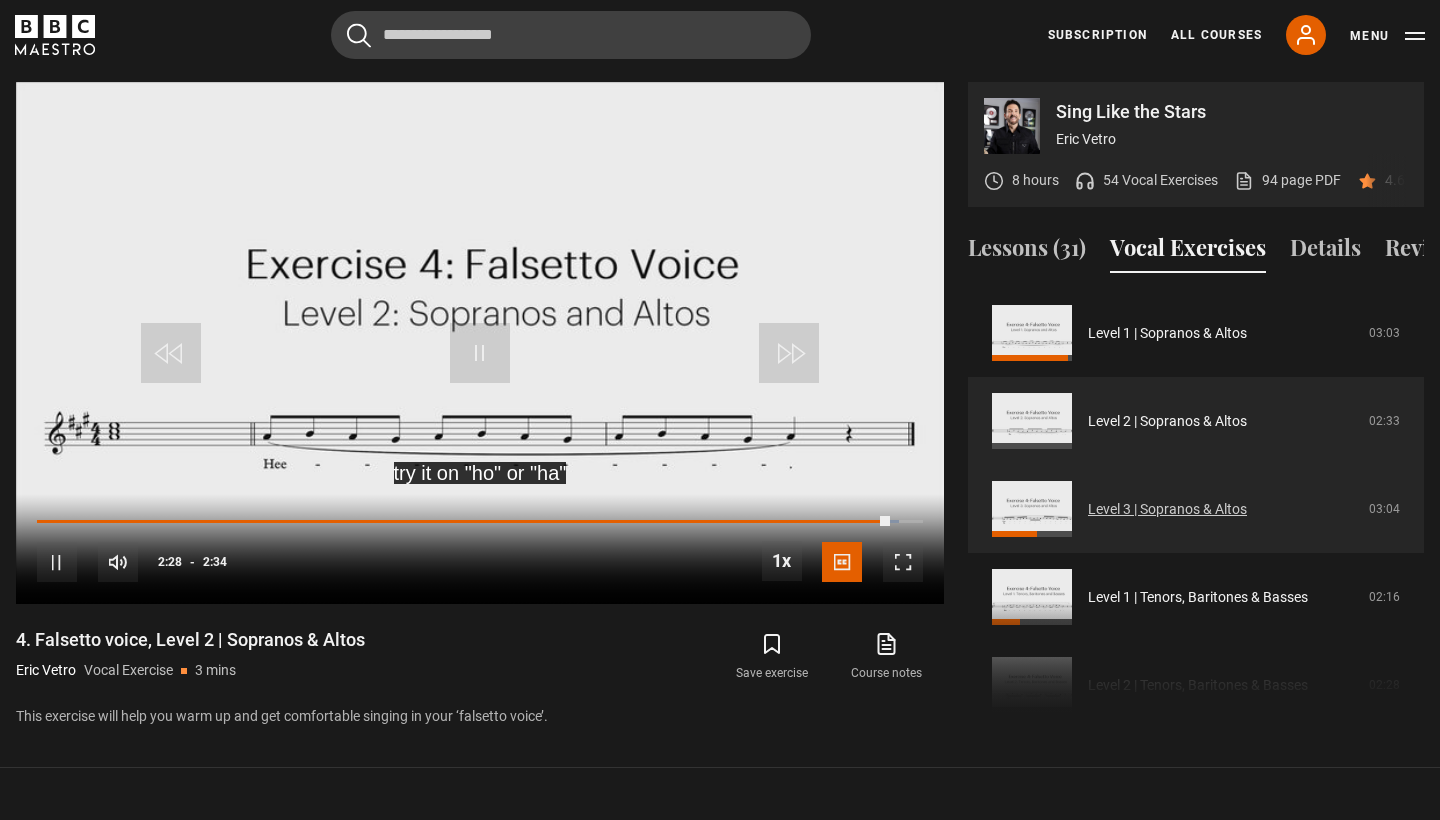click on "Level 3 | Sopranos & Altos" at bounding box center (1167, 509) 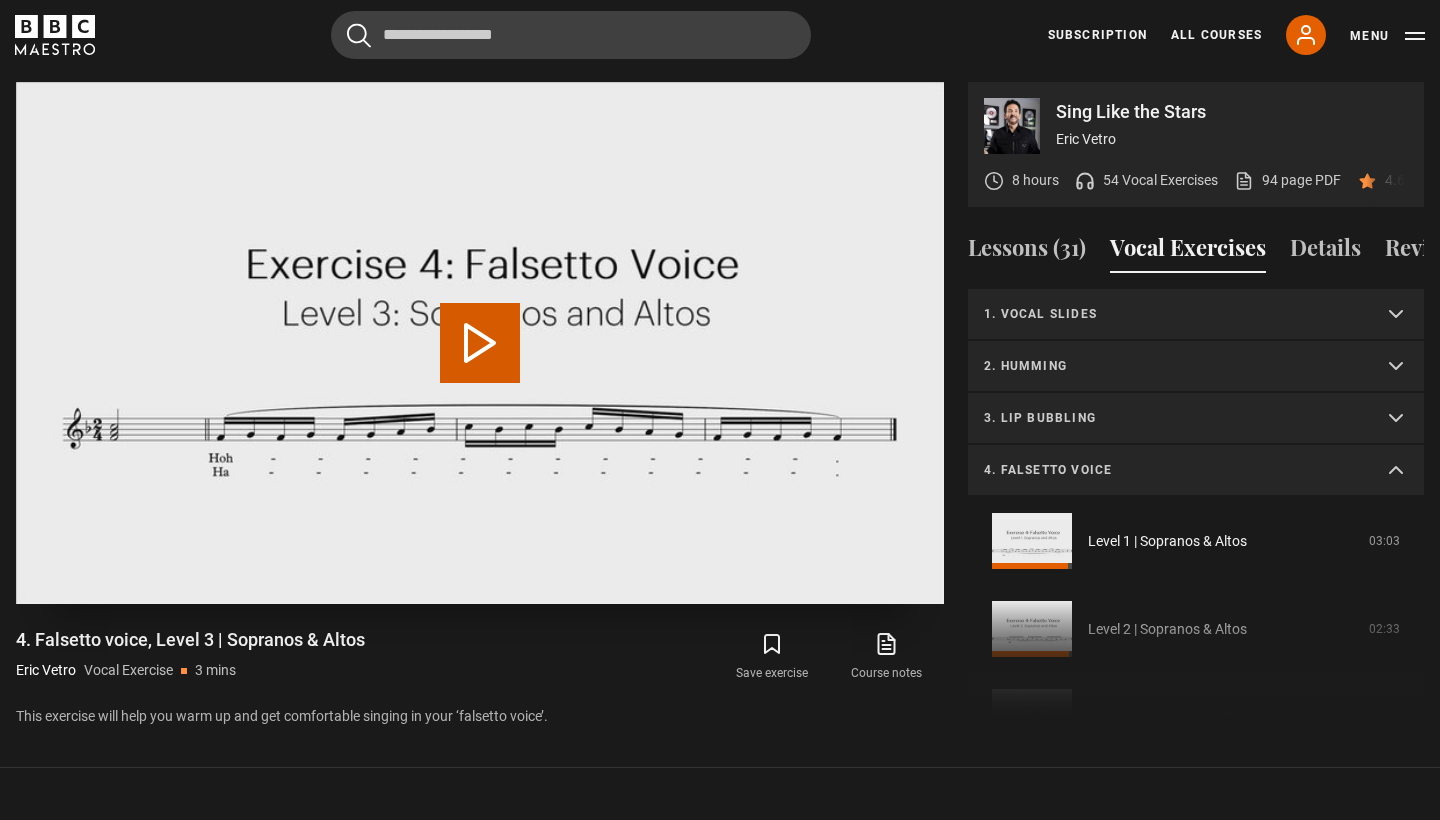 scroll, scrollTop: 955, scrollLeft: 0, axis: vertical 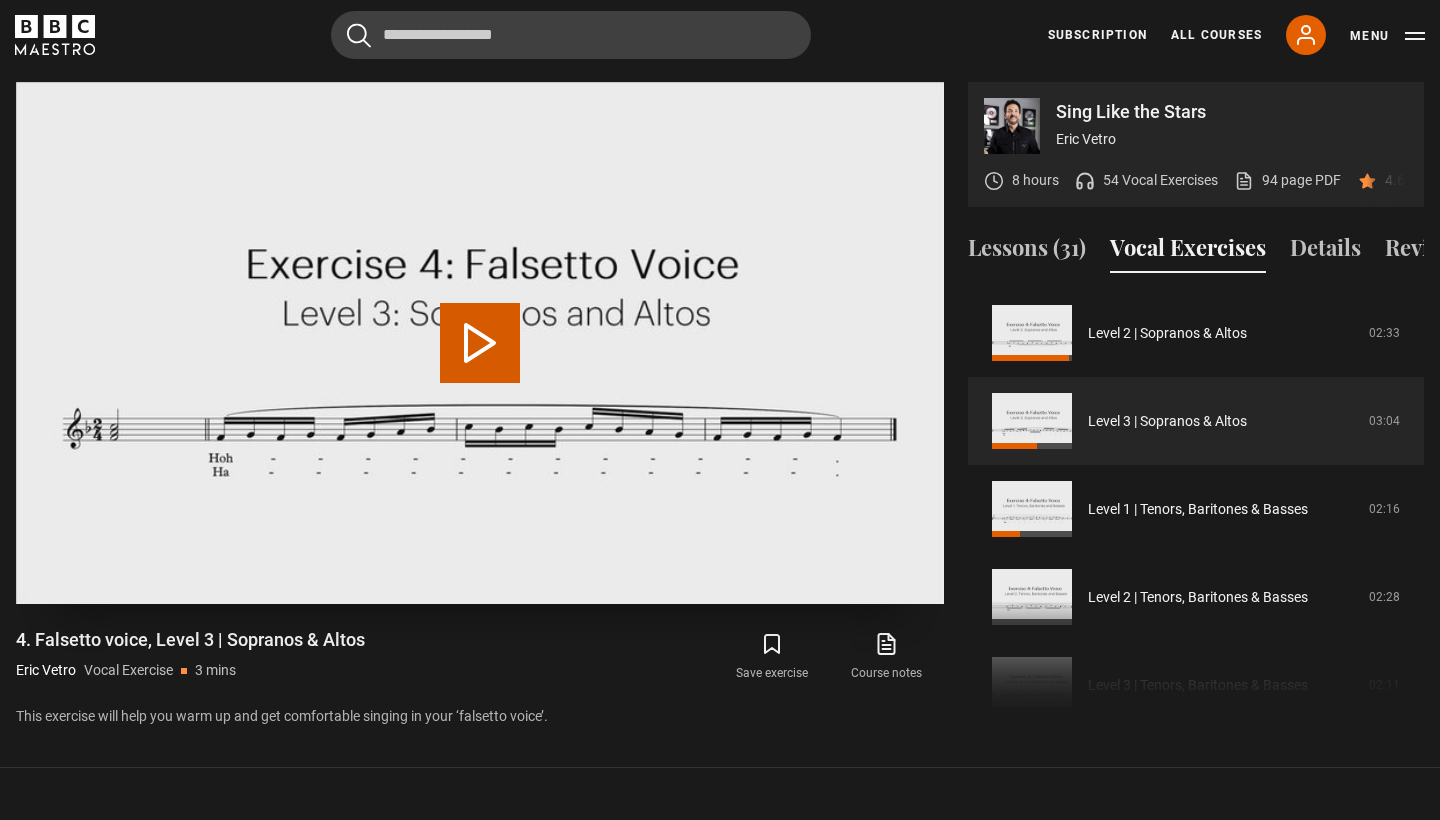 click on "Play Video" at bounding box center (480, 343) 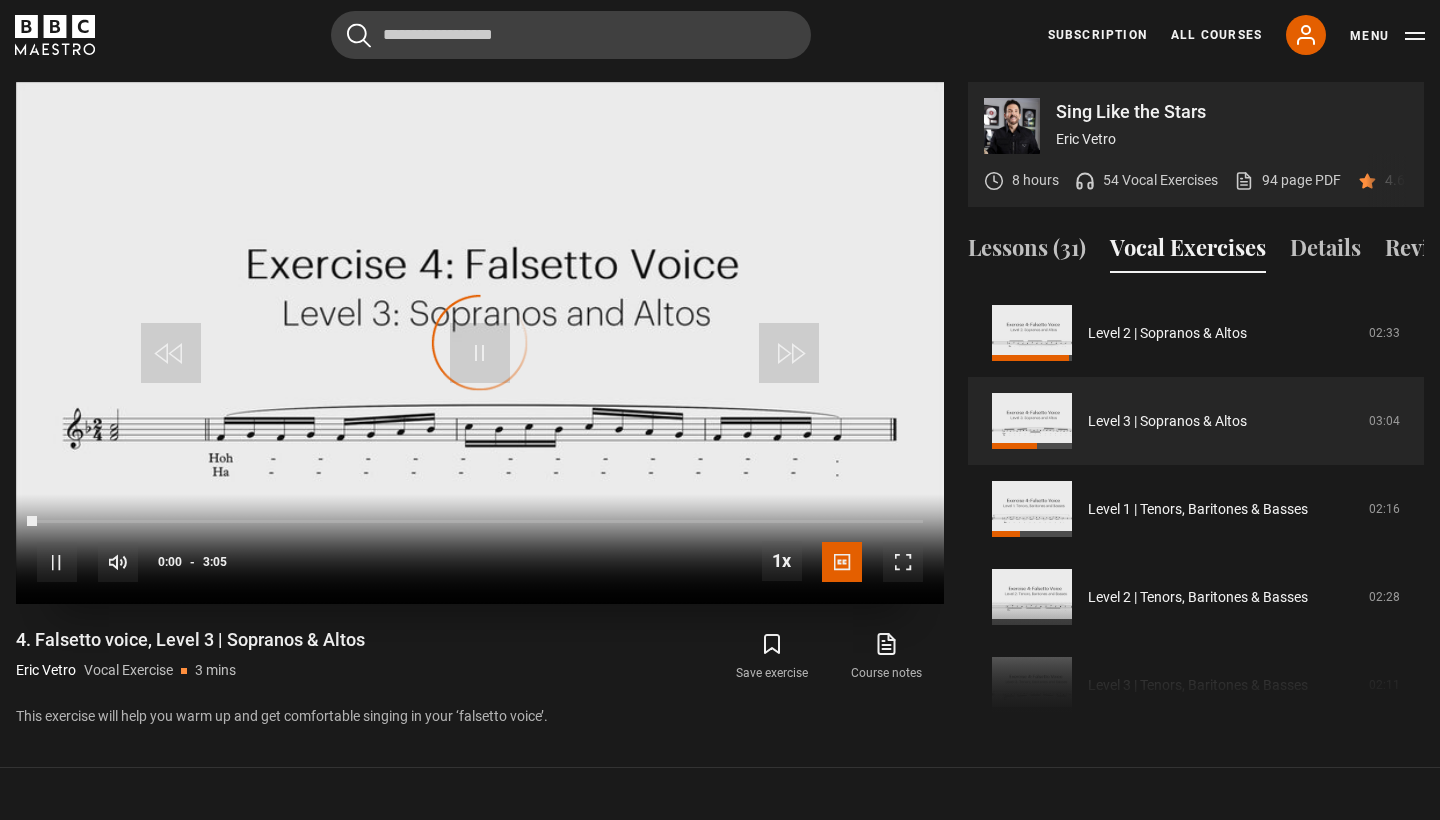 click at bounding box center [903, 562] 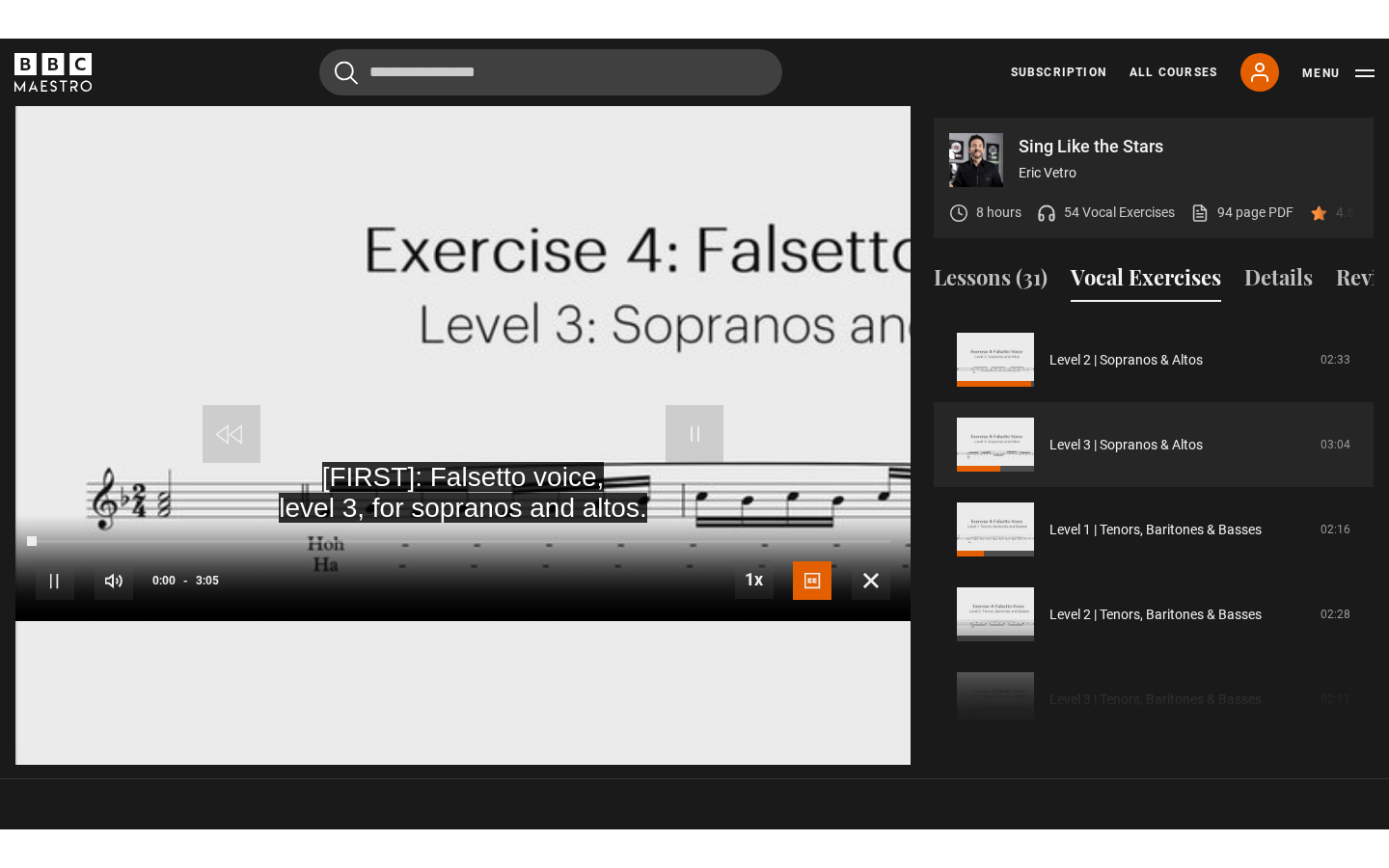 scroll, scrollTop: 0, scrollLeft: 0, axis: both 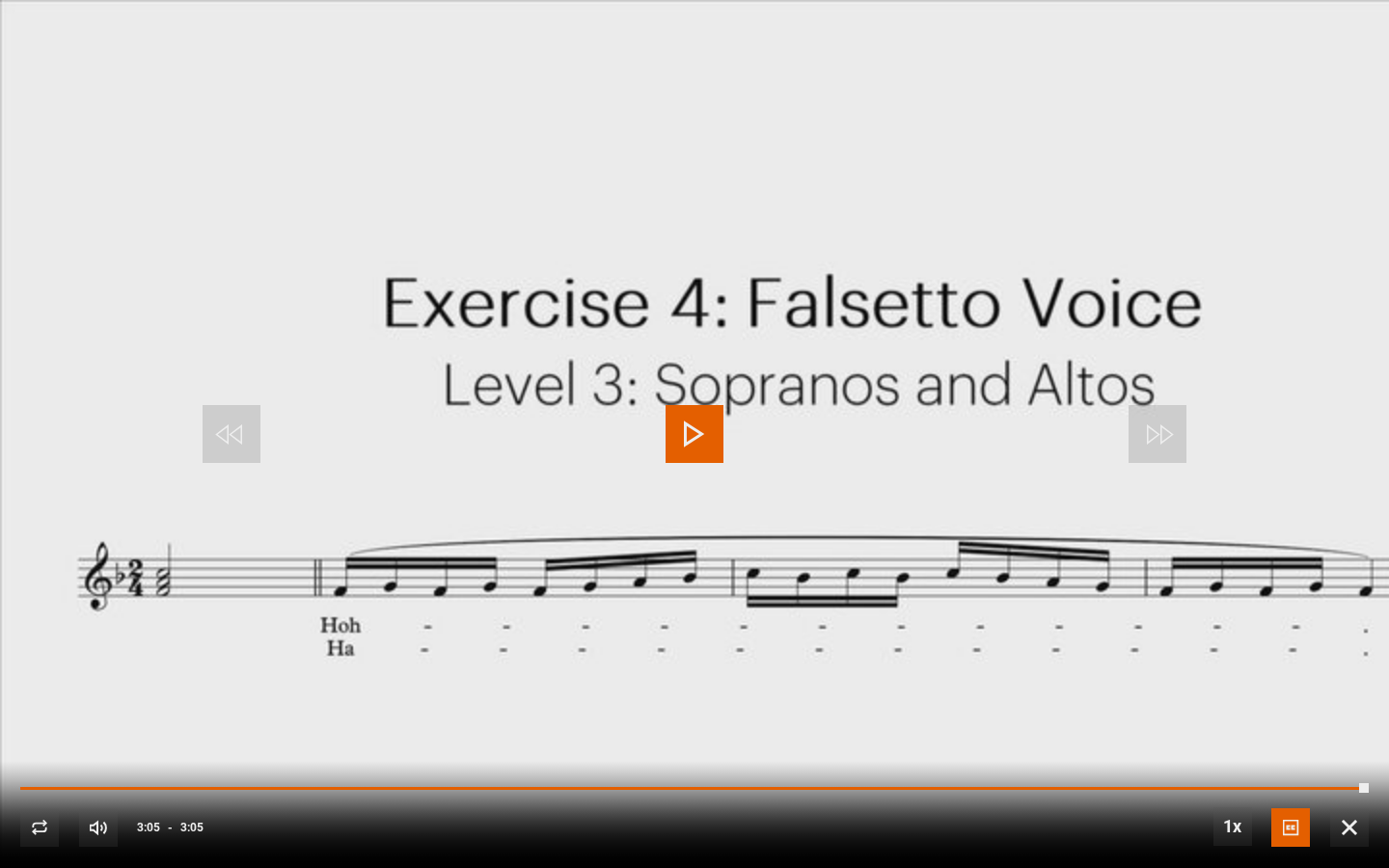 click on "10s Skip Back 10 seconds Play 10s Skip Forward 10 seconds Loaded :  97.29% 2:52 3:04 Replay Mute Current Time  3:05 - Duration  3:05 1x Playback Rate 2x 1.5x 1x , selected 0.5x Captions captions off English  Captions , selected" at bounding box center (694, 814) 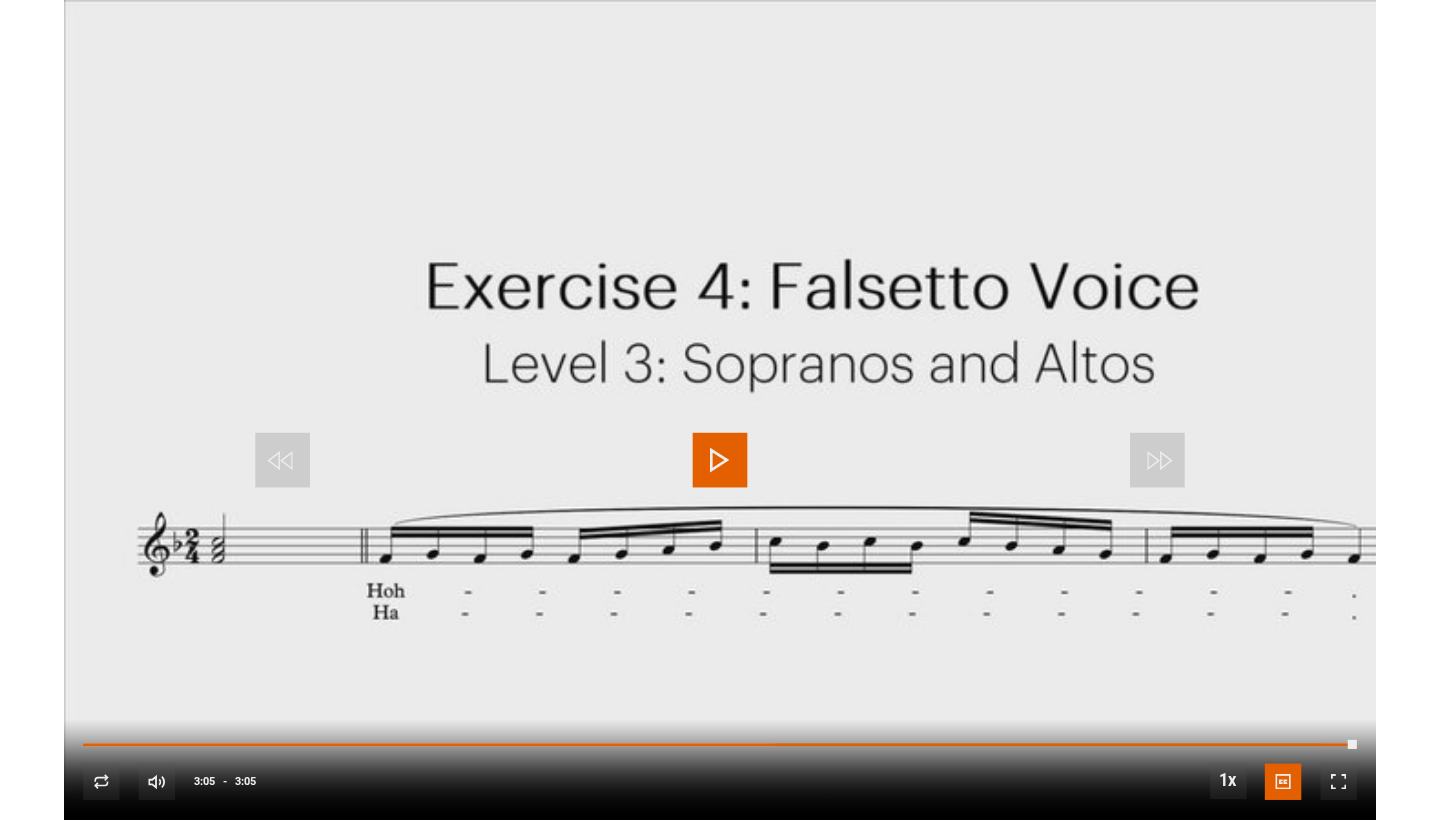scroll, scrollTop: 955, scrollLeft: 0, axis: vertical 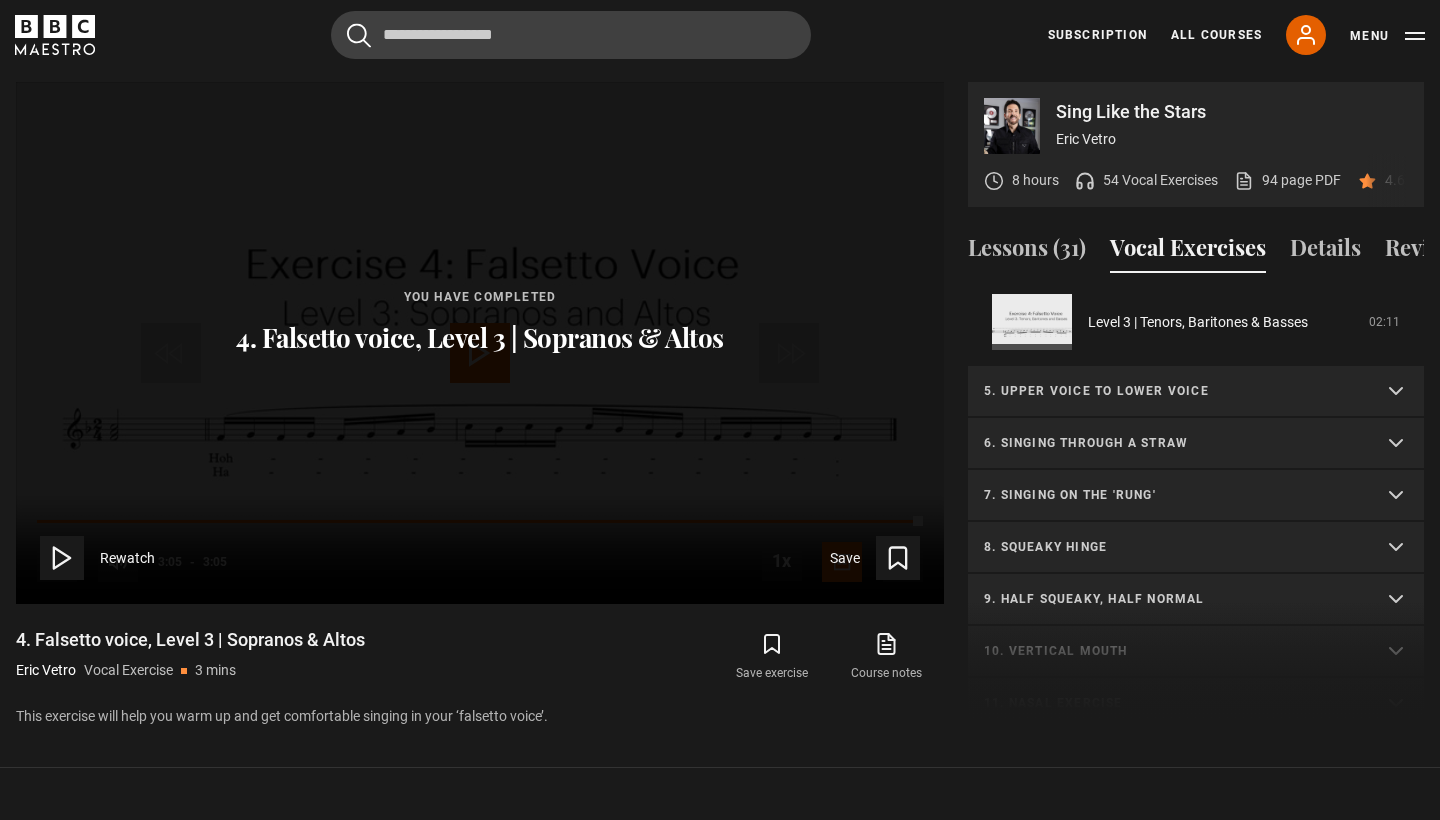 click on "5. Upper voice to lower voice" at bounding box center [1172, 391] 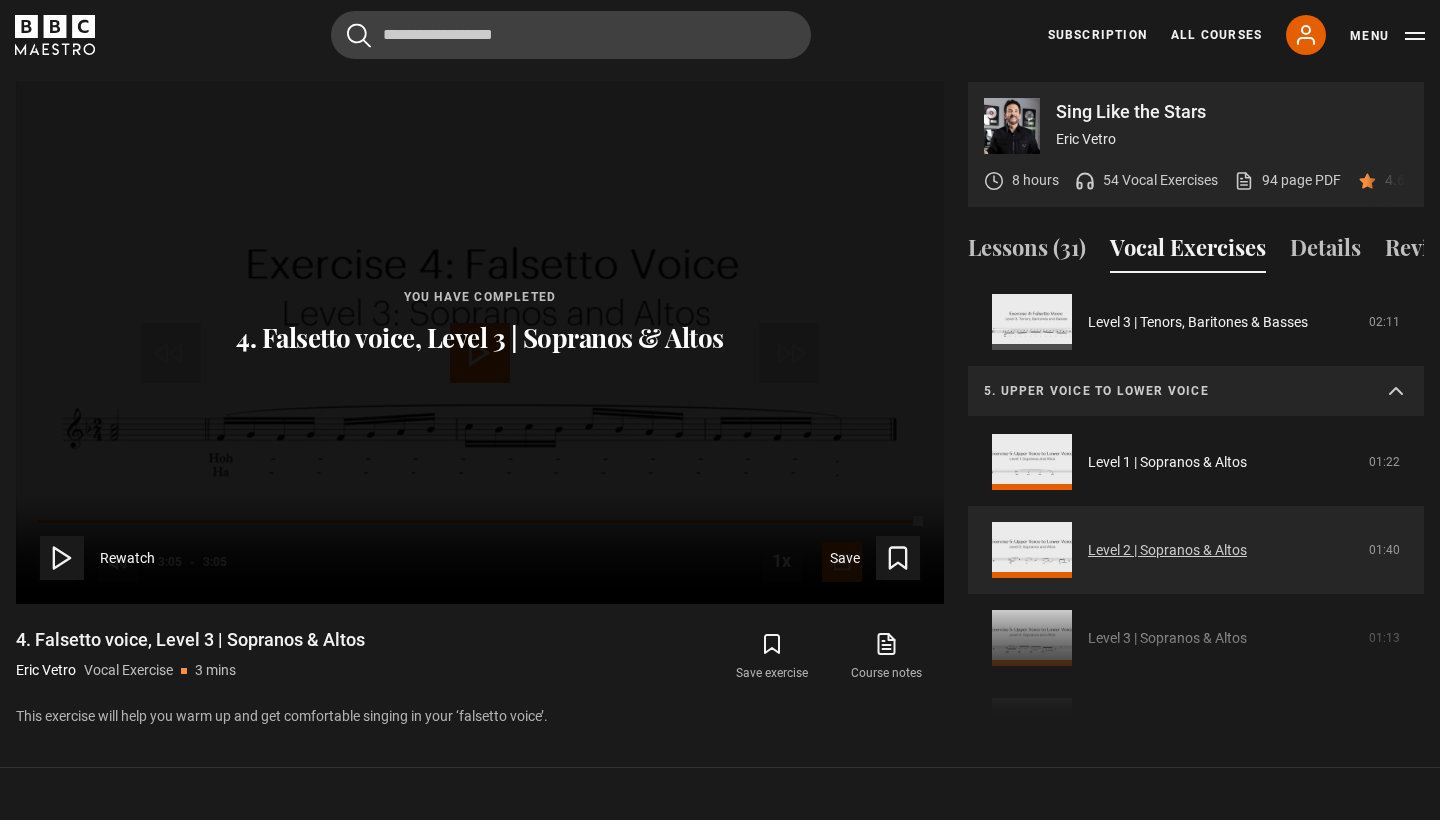 click on "Level 2 | Sopranos & Altos" at bounding box center [1167, 550] 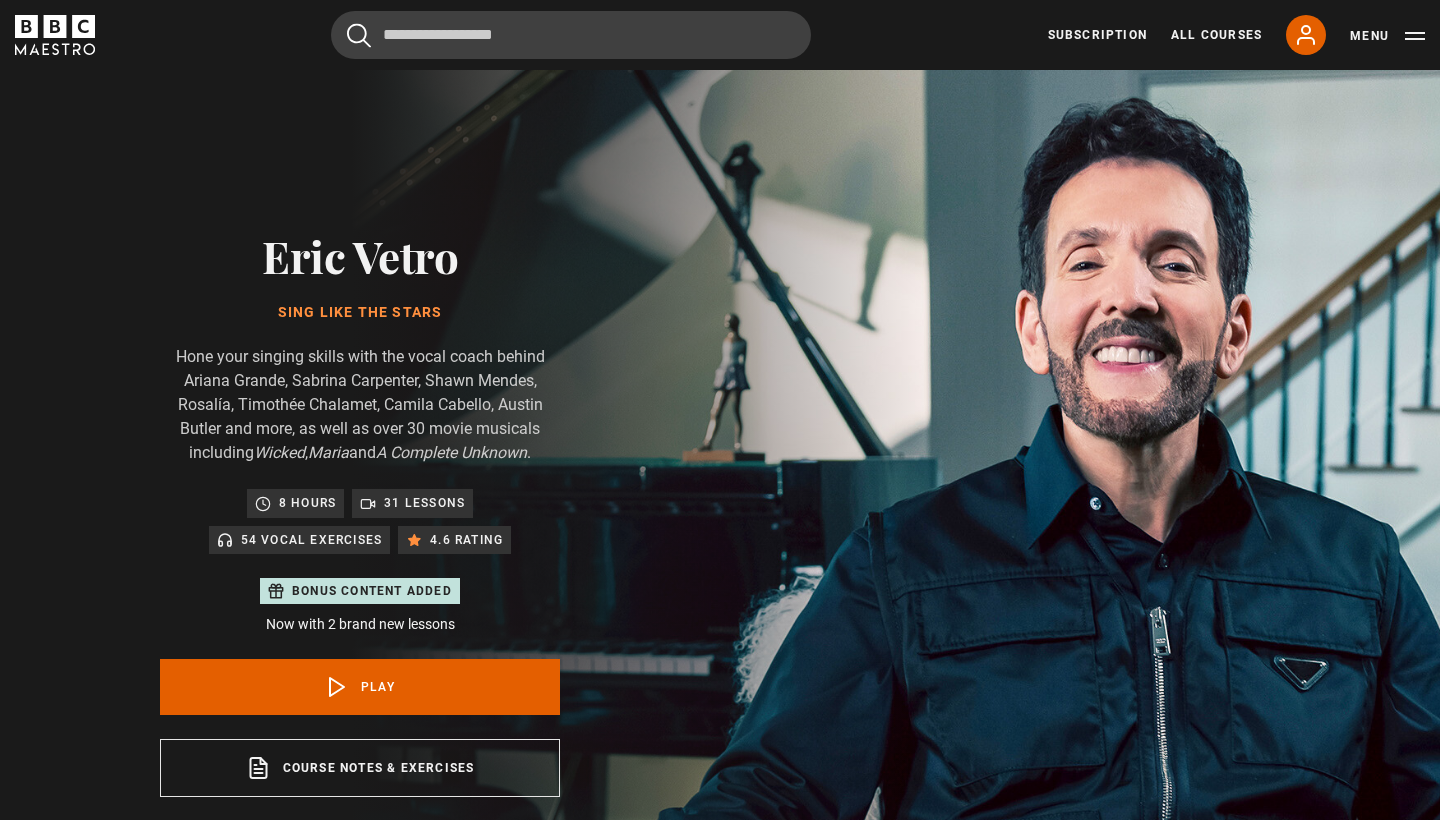 scroll, scrollTop: 955, scrollLeft: 0, axis: vertical 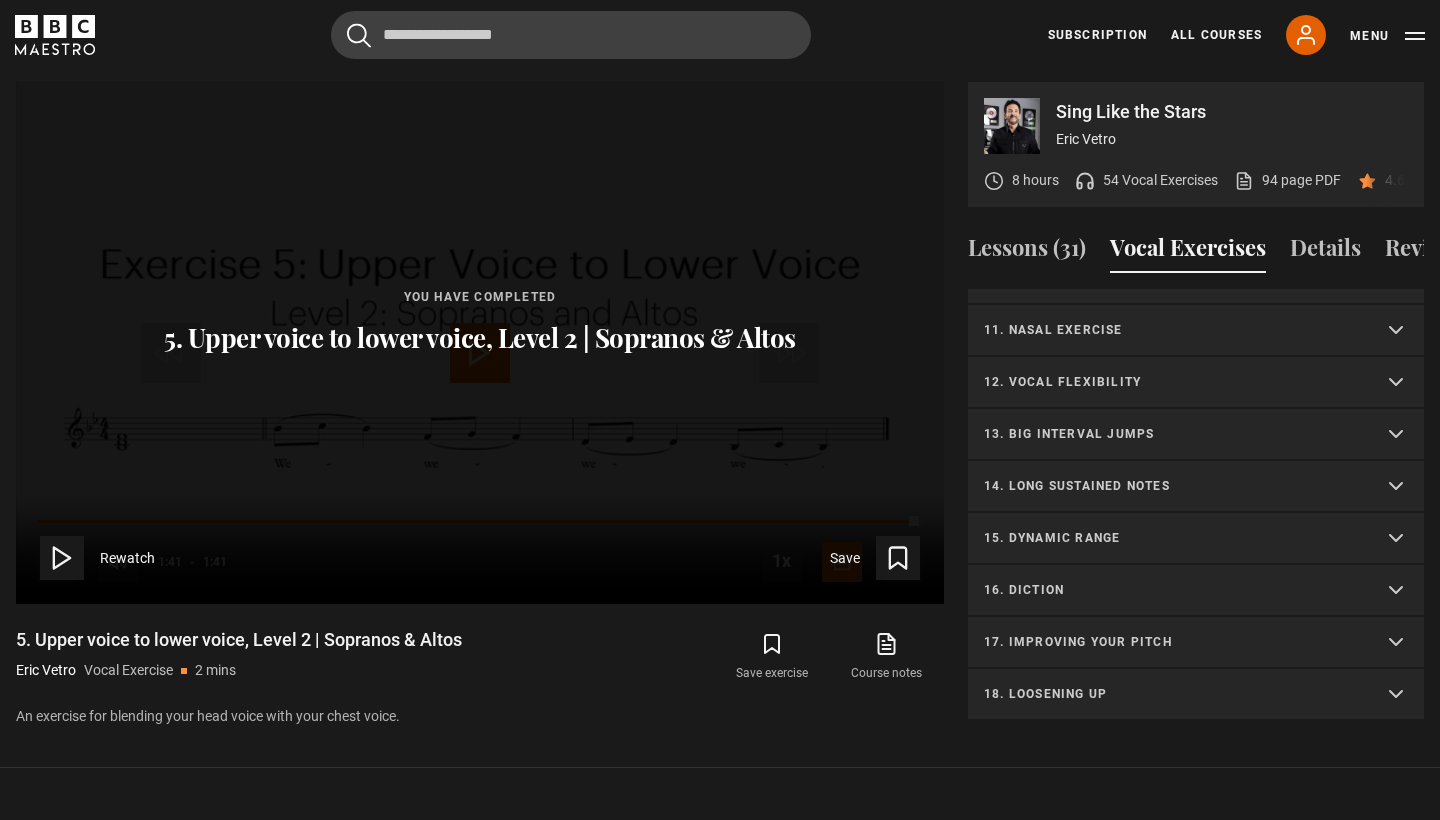 click on "14. Long sustained notes" at bounding box center [1172, 486] 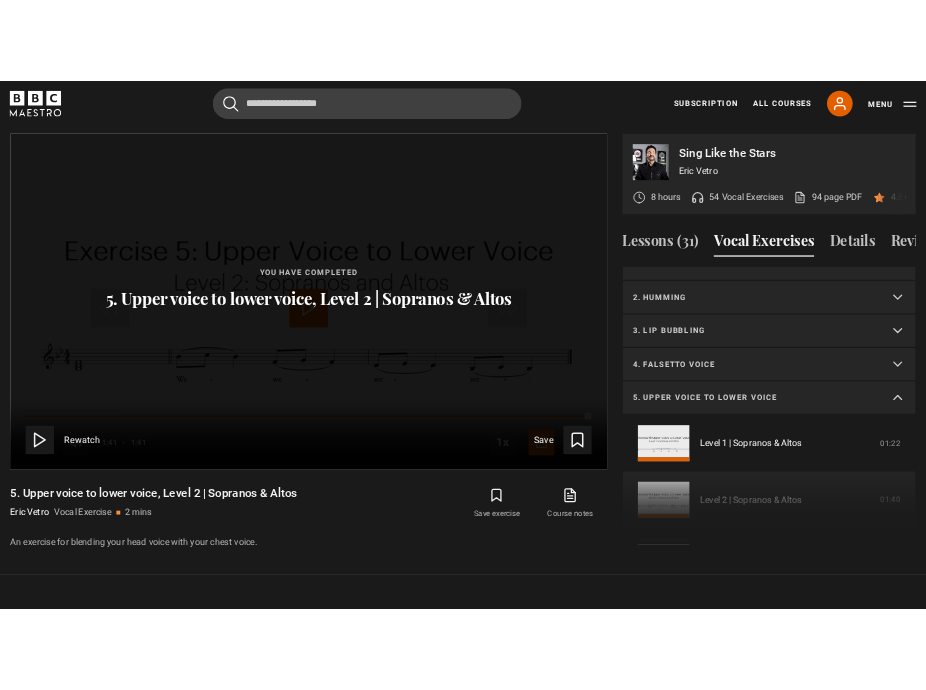 scroll, scrollTop: 0, scrollLeft: 0, axis: both 